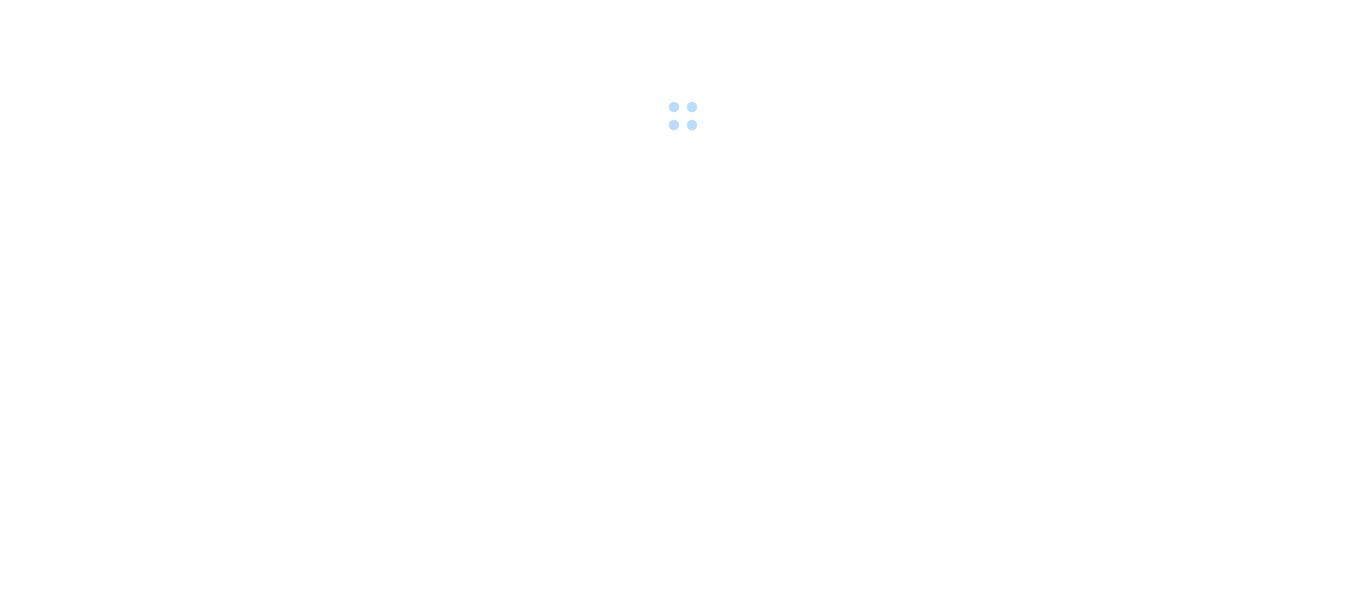 scroll, scrollTop: 0, scrollLeft: 0, axis: both 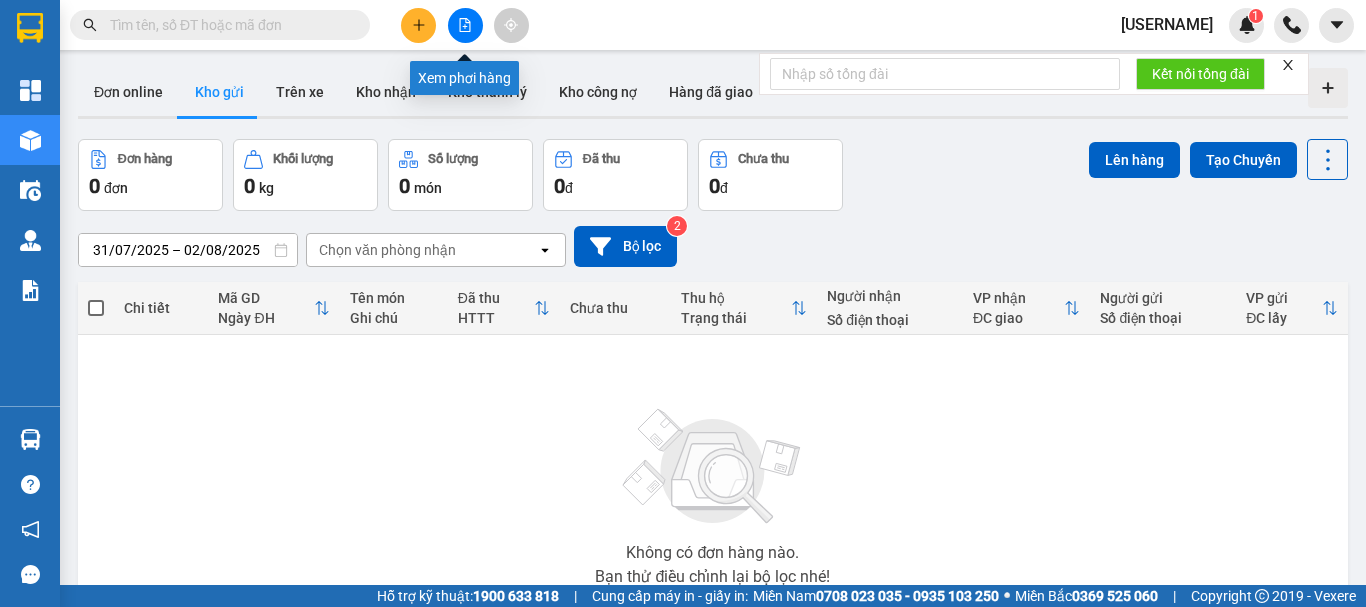 click 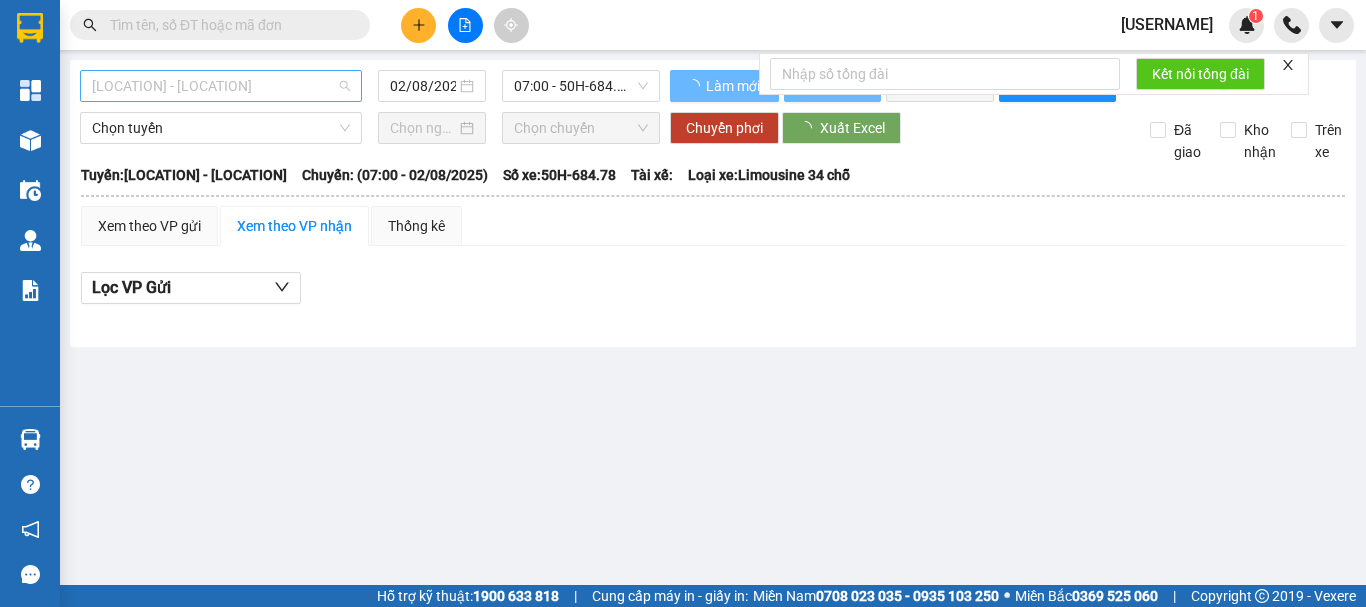 click on "[LOCATION] - [LOCATION]" at bounding box center (221, 86) 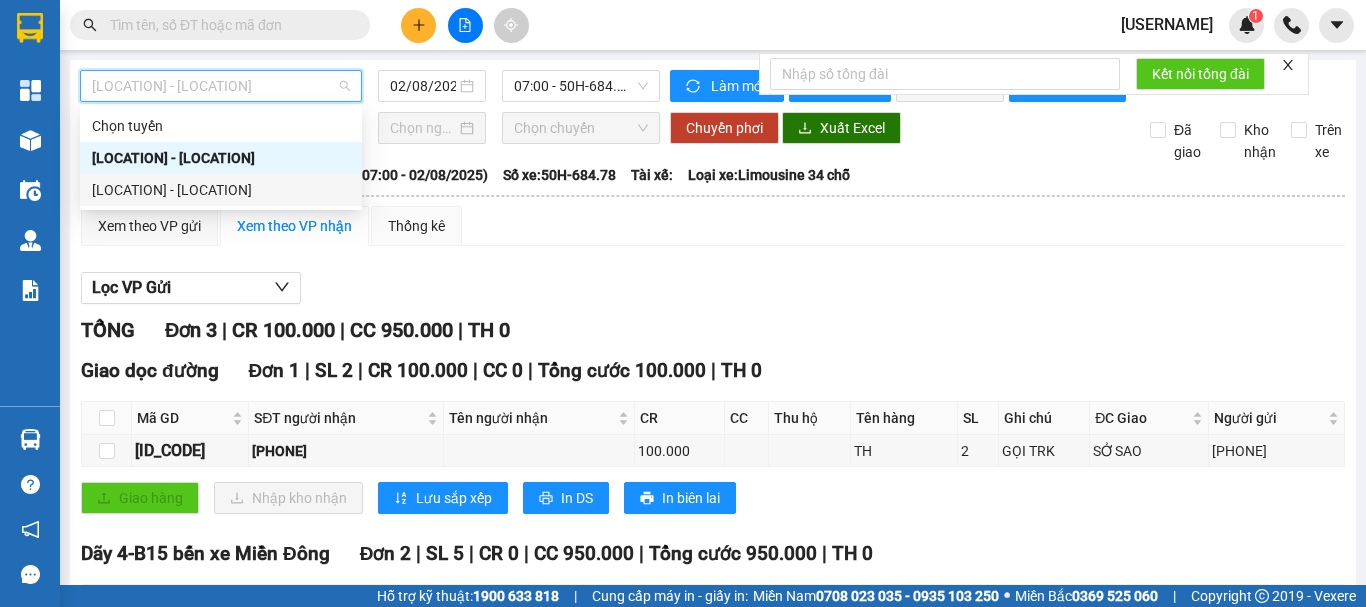 click on "[LOCATION] - [LOCATION]" at bounding box center (221, 190) 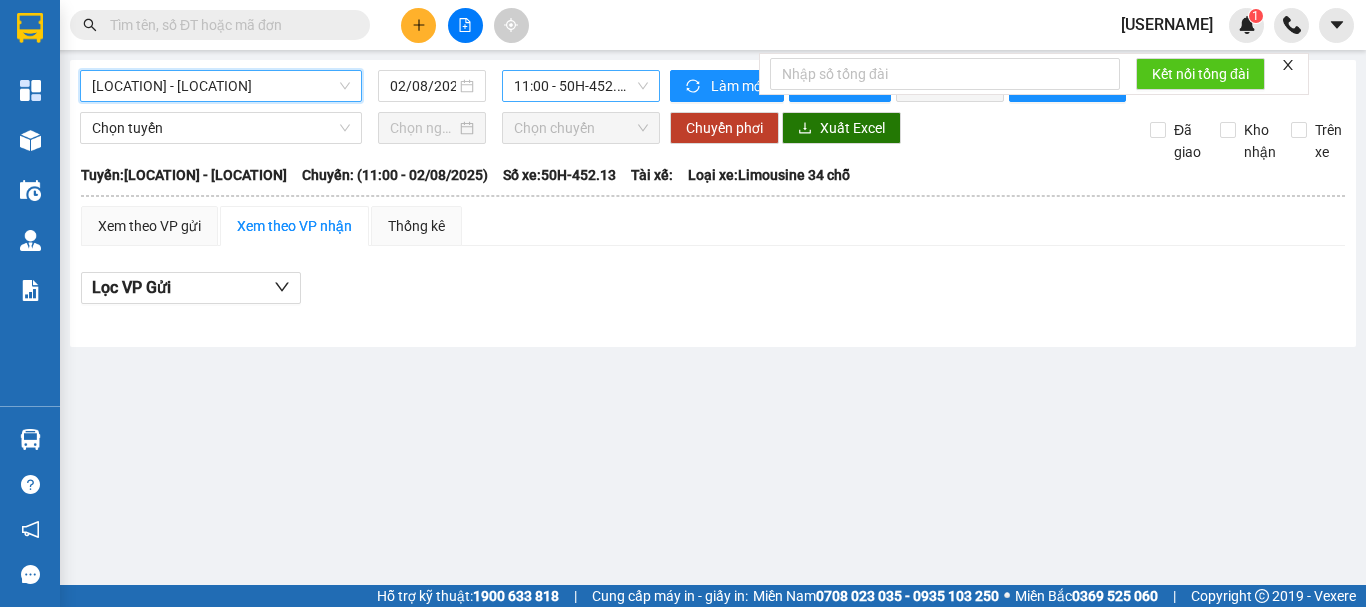 click on "11:00     - 50H-452.13" at bounding box center (581, 86) 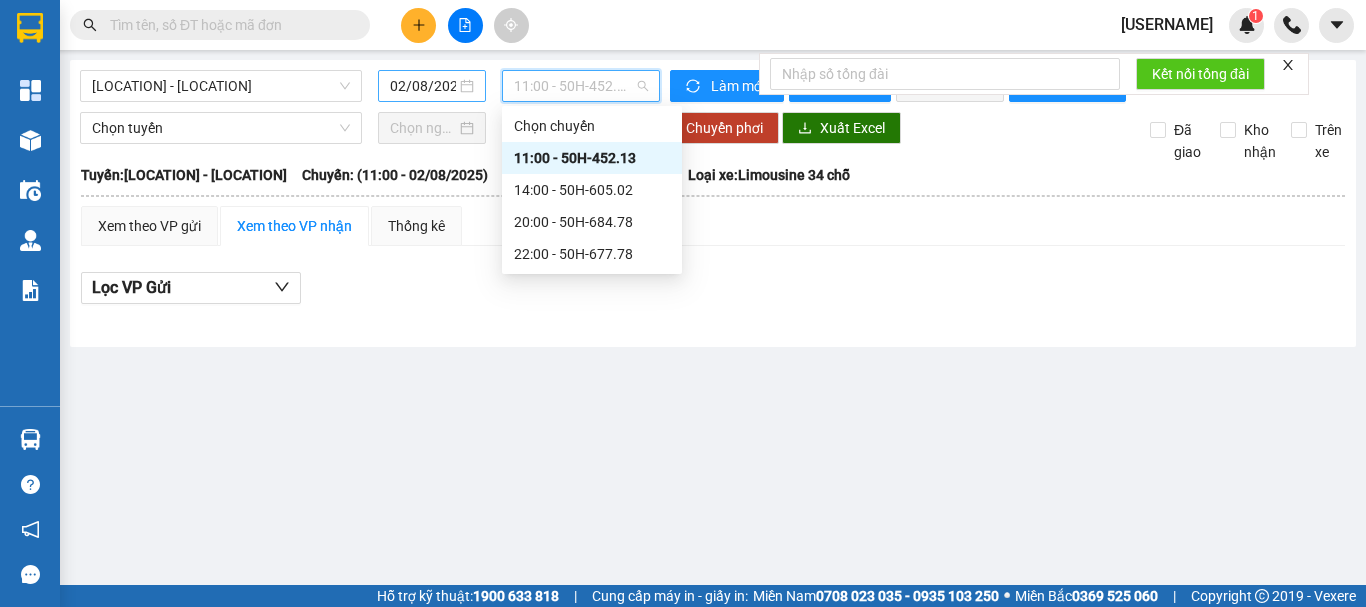 click on "02/08/2025" at bounding box center [423, 86] 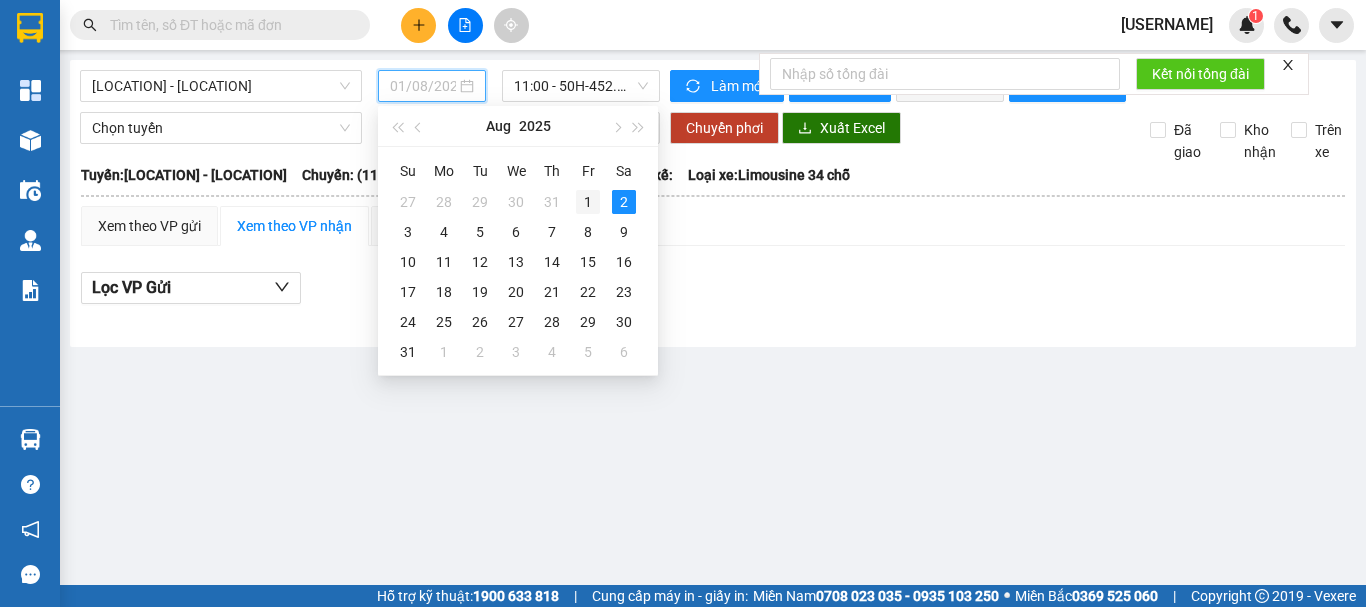 click on "1" at bounding box center (588, 202) 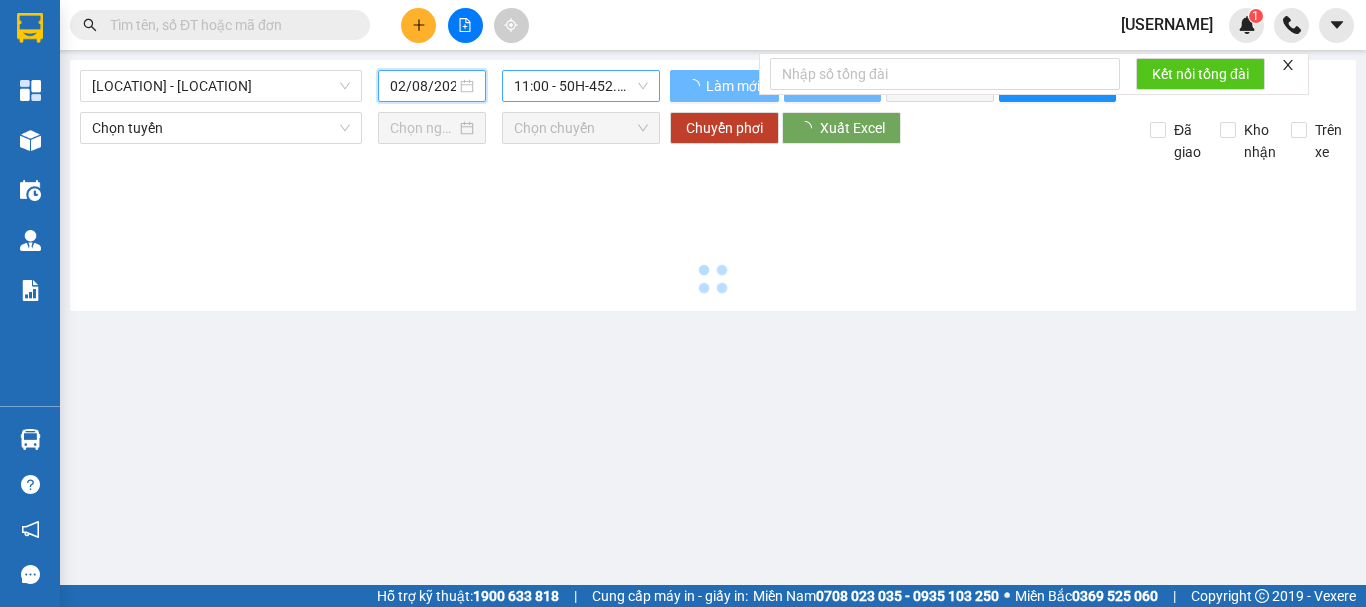 type on "01/08/2025" 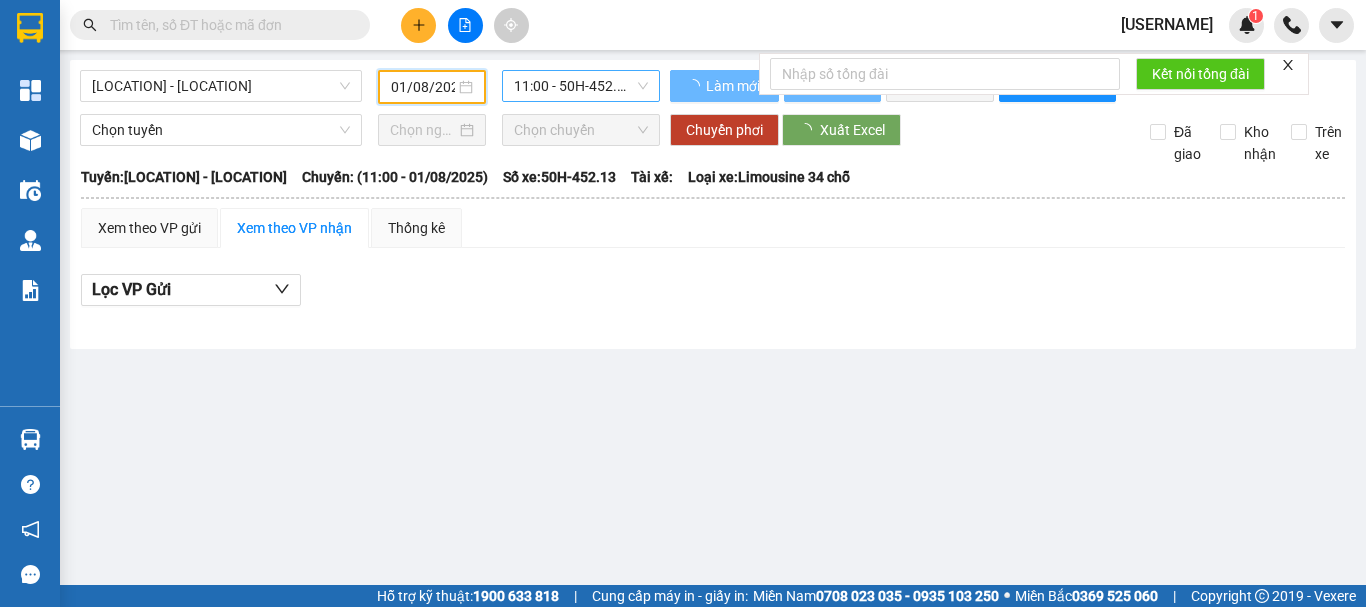 click on "11:00     - 50H-452.13" at bounding box center [581, 86] 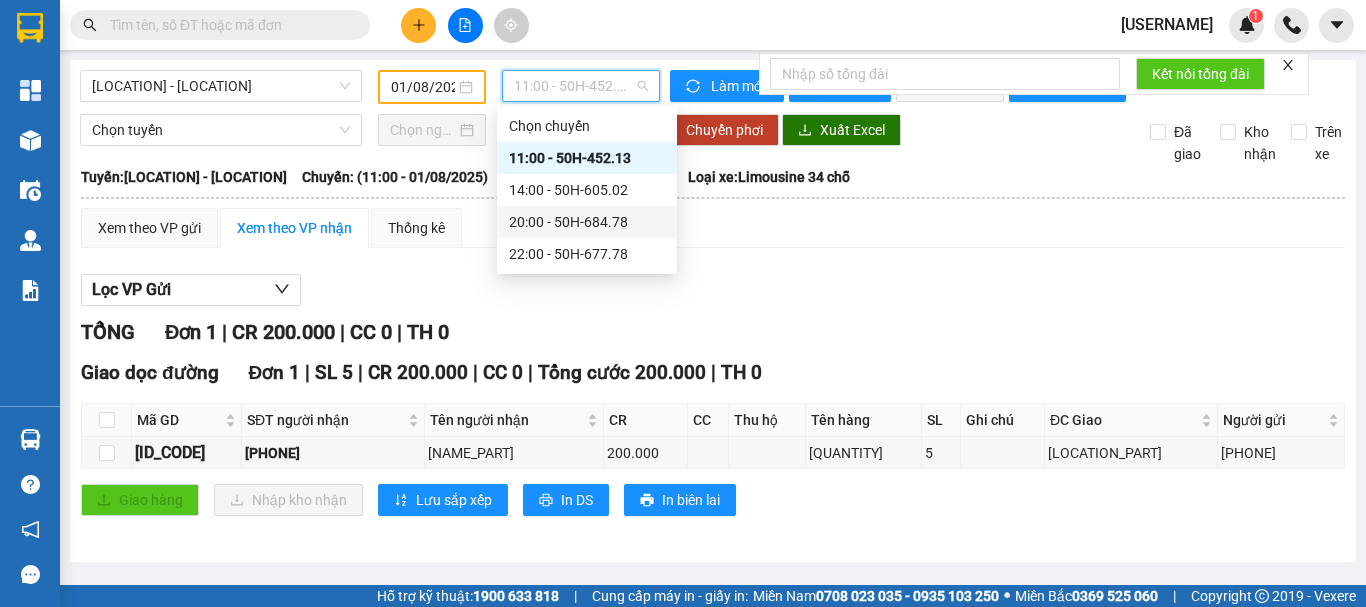 click on "20:00     - 50H-684.78" at bounding box center [587, 222] 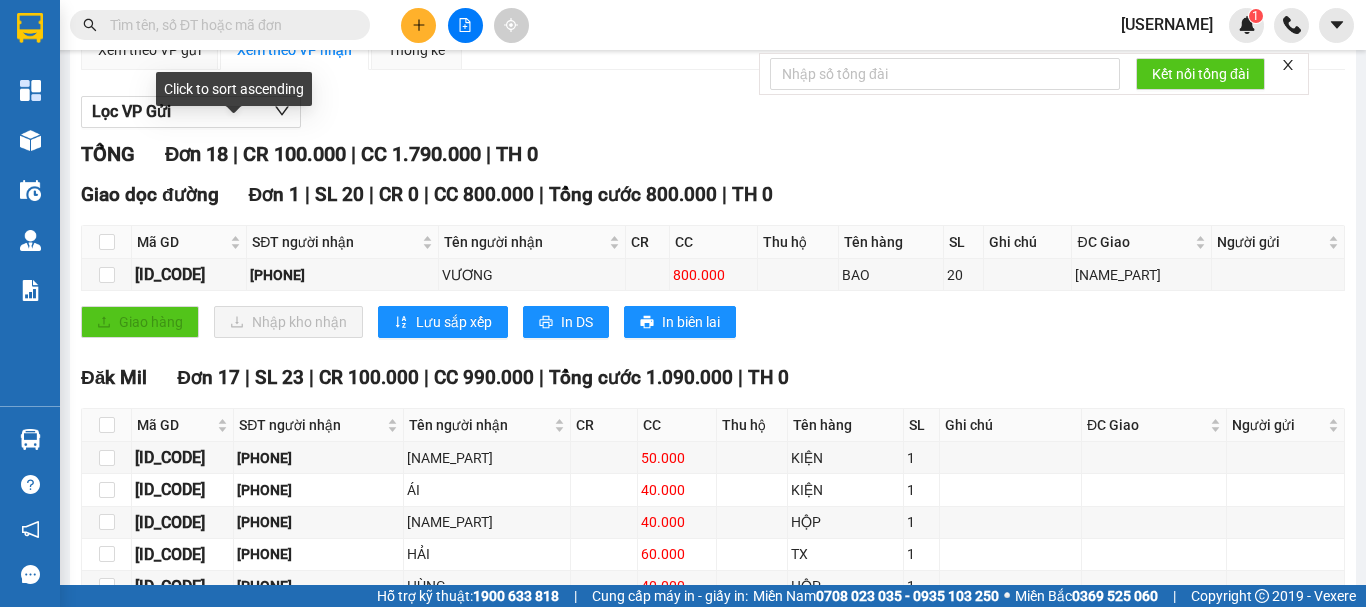 scroll, scrollTop: 100, scrollLeft: 0, axis: vertical 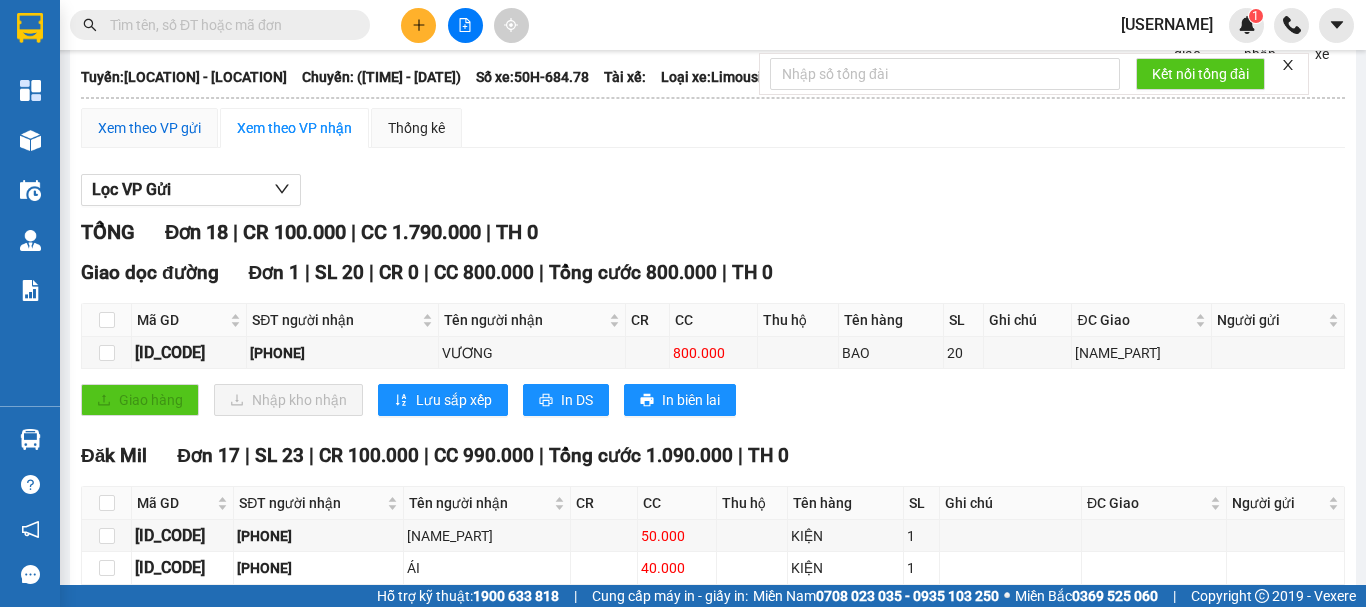 click on "Xem theo VP gửi" at bounding box center (149, 128) 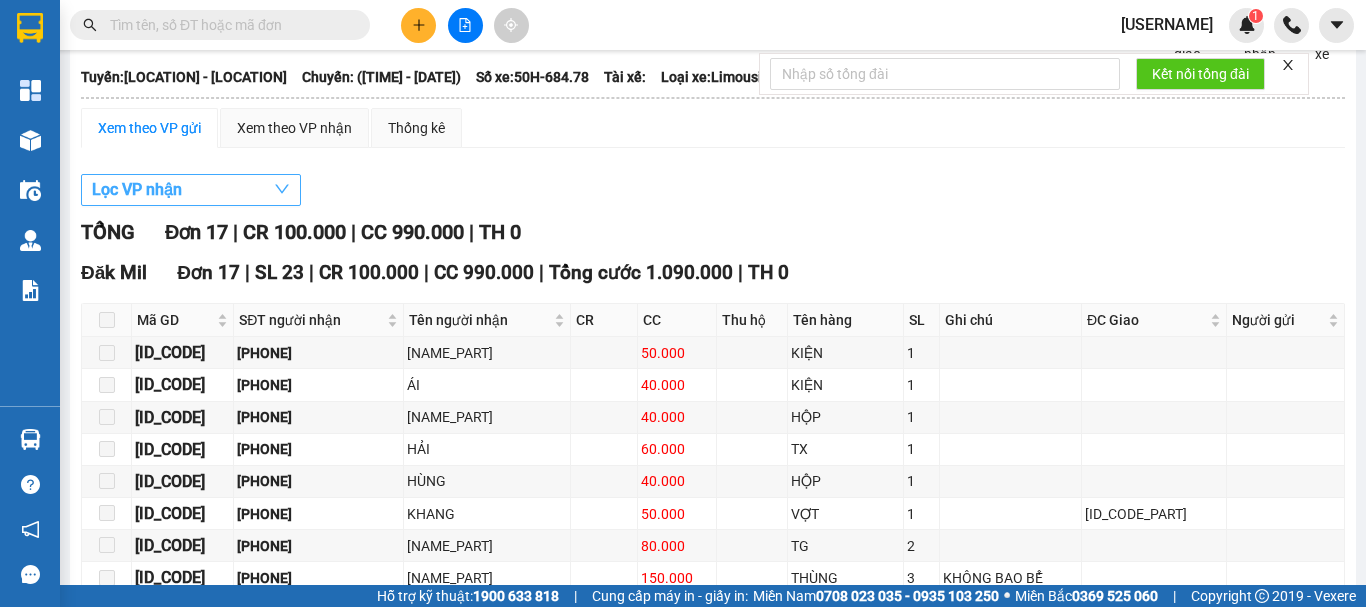 click on "Lọc VP nhận" at bounding box center [137, 189] 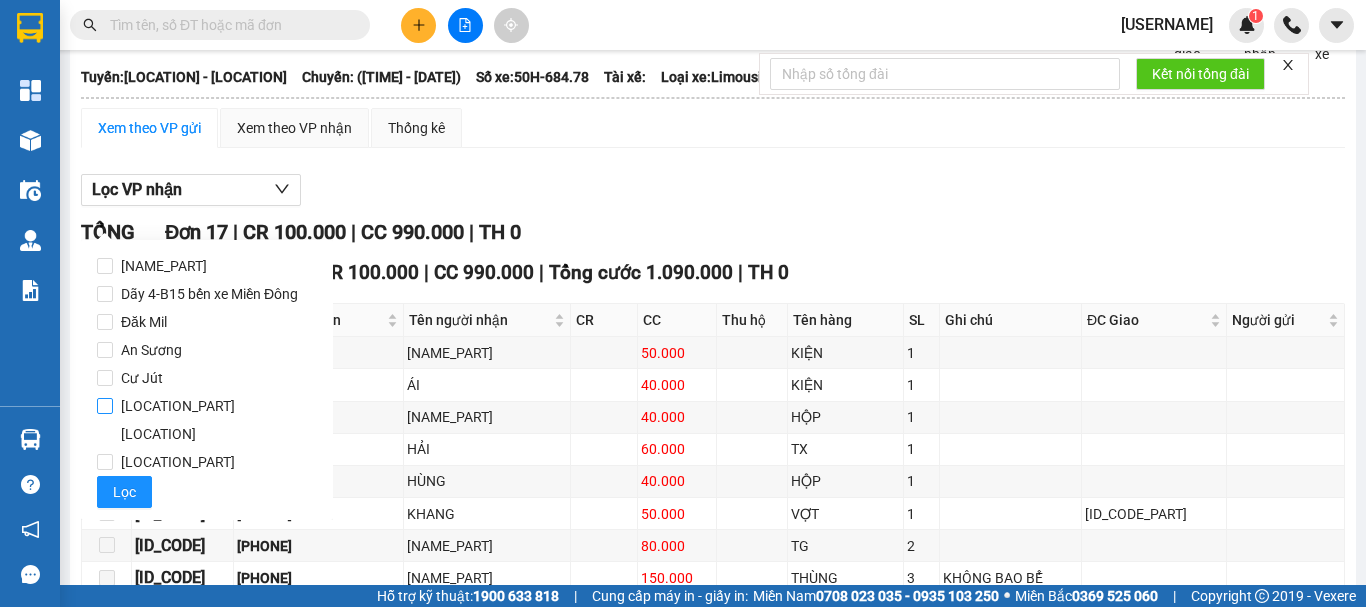 drag, startPoint x: 210, startPoint y: 326, endPoint x: 134, endPoint y: 401, distance: 106.77547 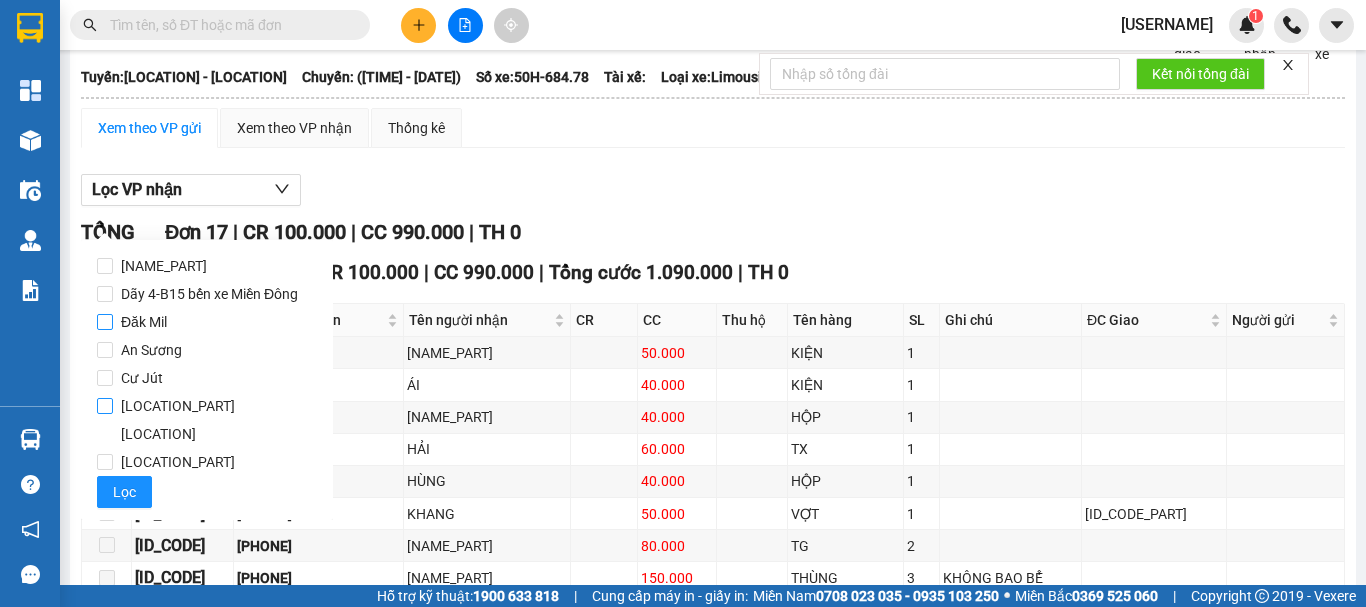 click on "Đăk Mil" at bounding box center [105, 322] 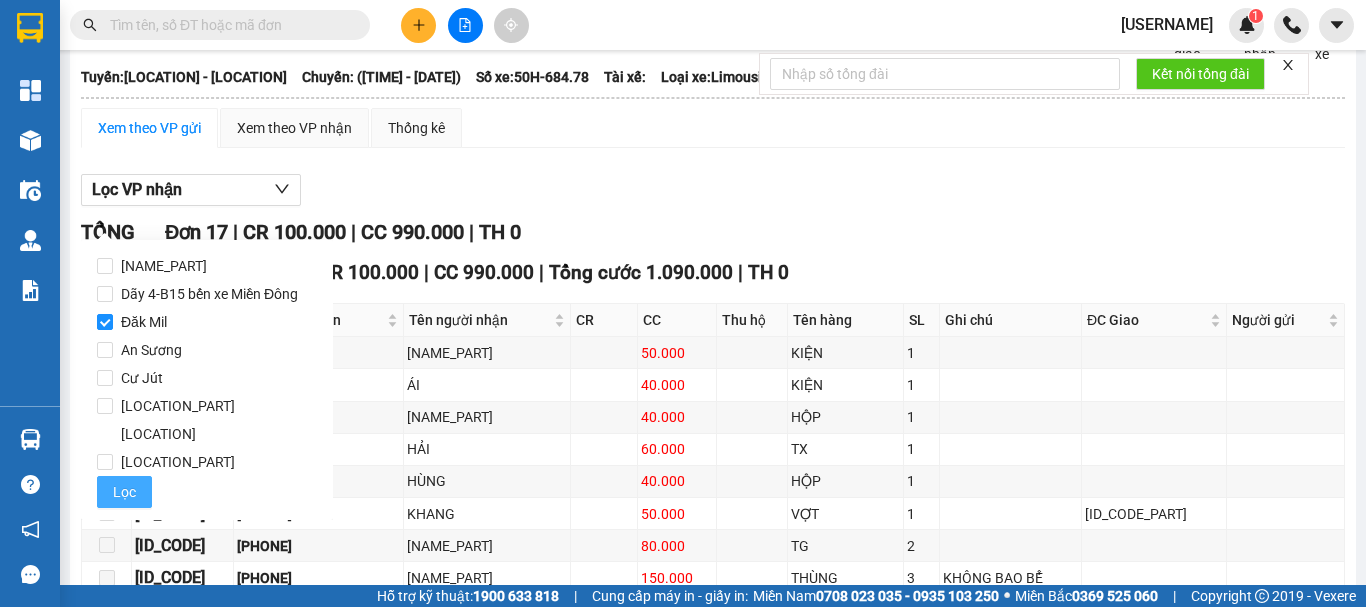 click on "Lọc" at bounding box center (124, 492) 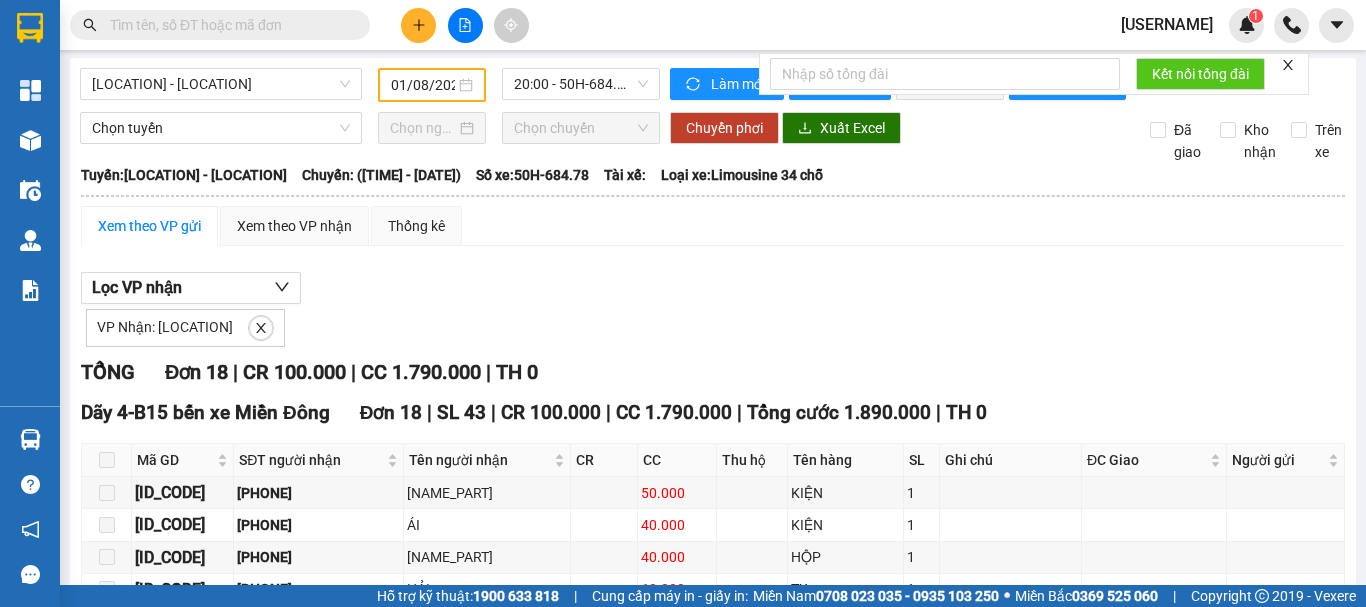 scroll, scrollTop: 0, scrollLeft: 0, axis: both 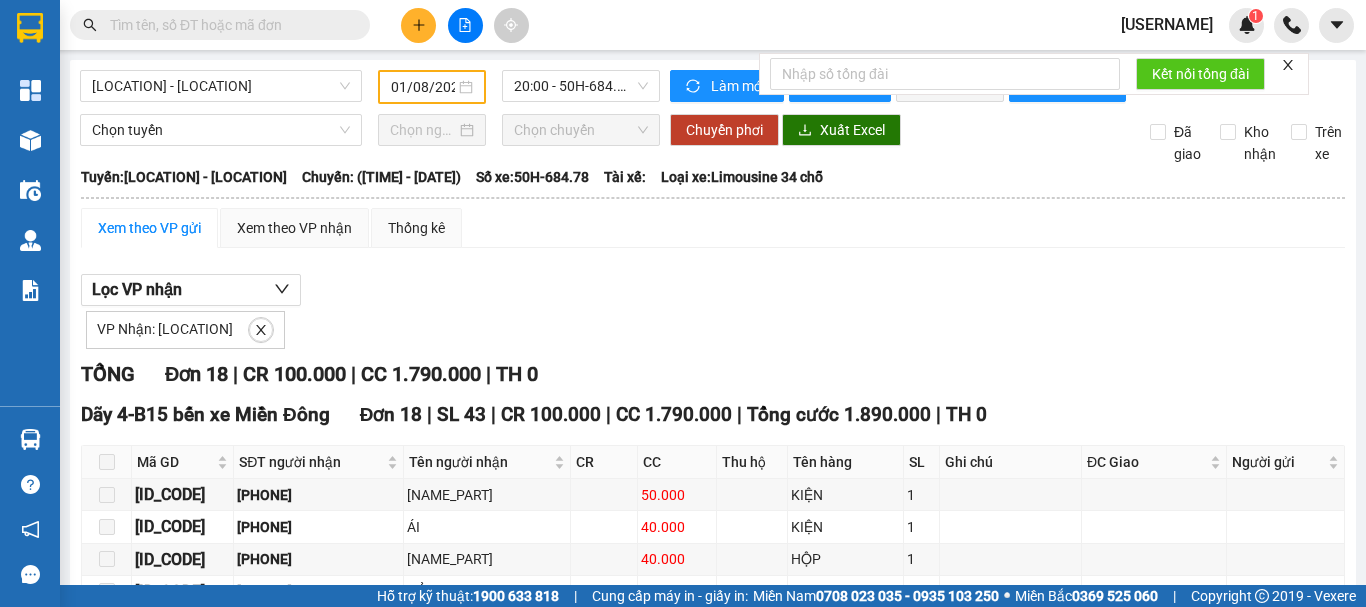 click 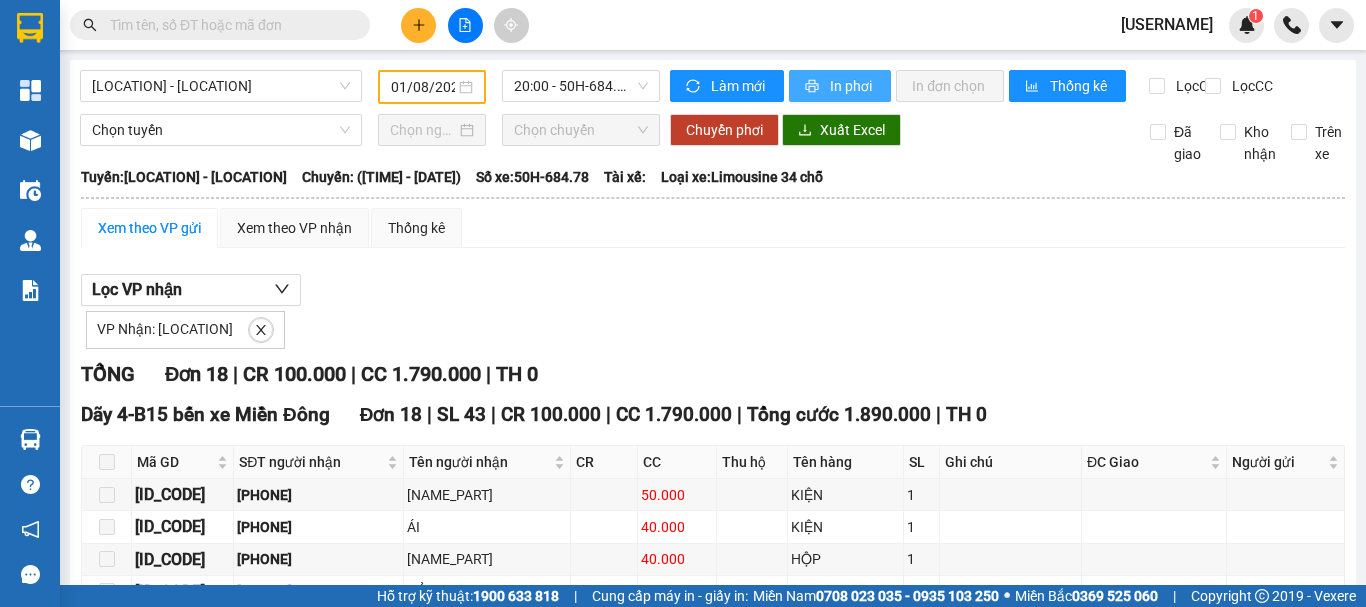 click on "In phơi" at bounding box center [840, 86] 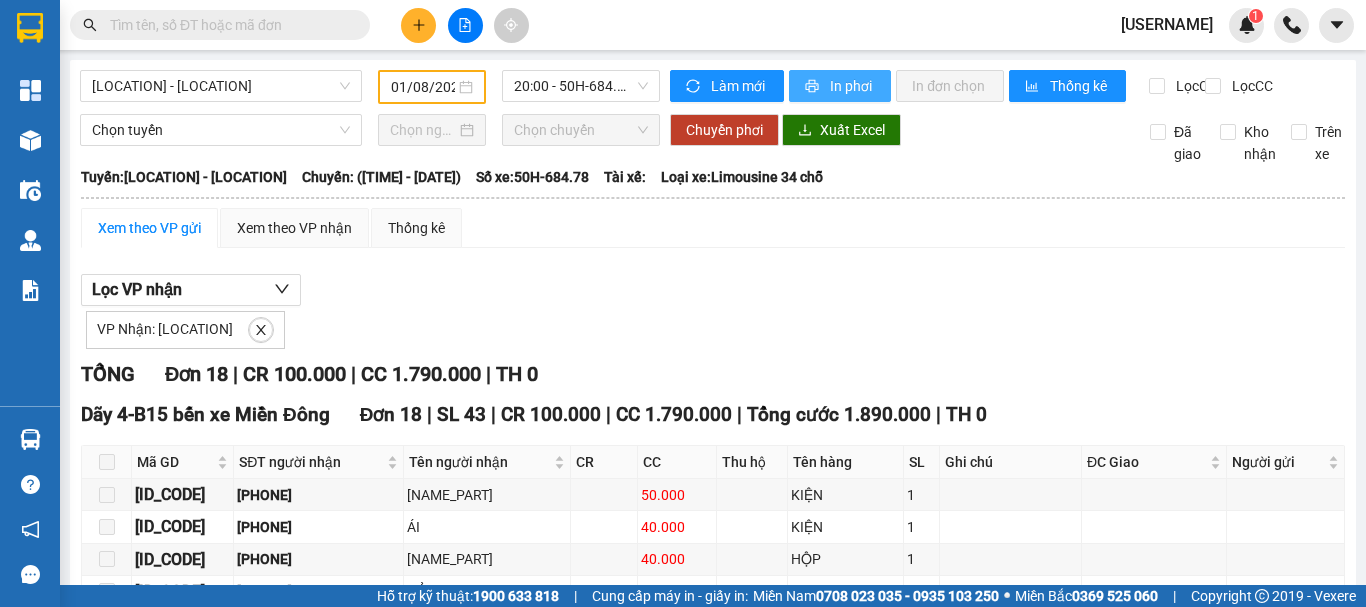 scroll, scrollTop: 0, scrollLeft: 0, axis: both 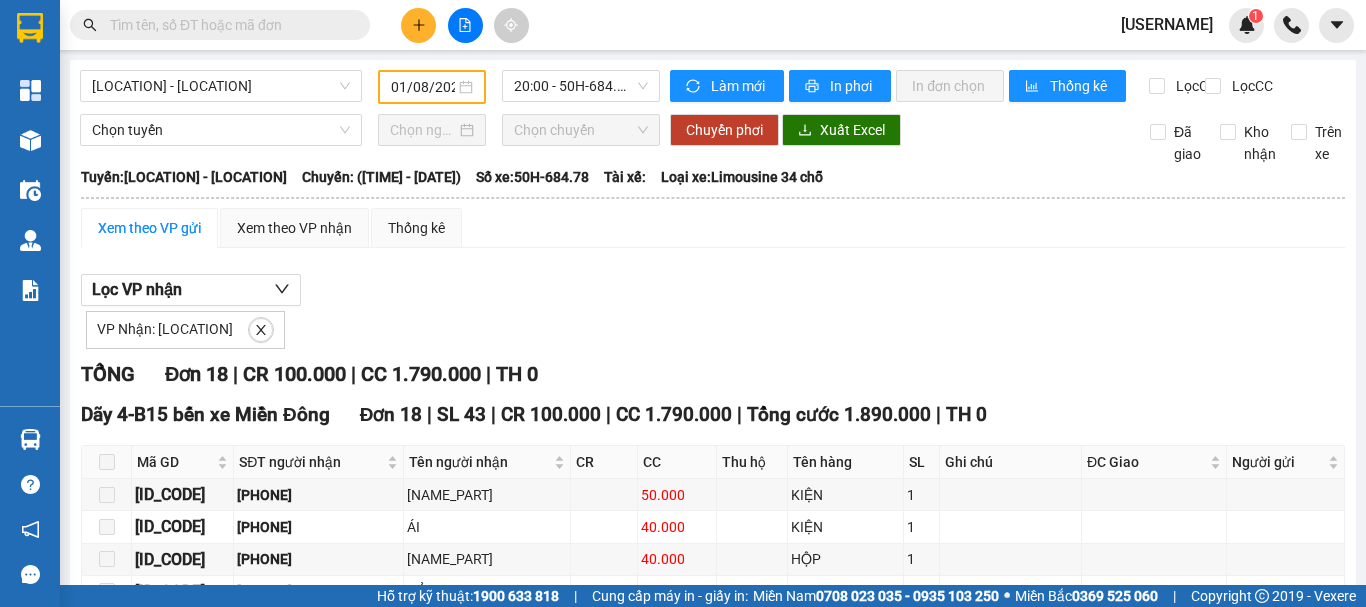 click on "VP Nhận: [LOCATION] TỔNG Đơn   18 | CR   100.000 | CC   1.790.000 | TH   0 Dãy 4-B15 bến xe Miền Đông Đơn   18 | SL   43 | CR   100.000 | CC   1.790.000 | Tổng cước   1.890.000 | TH   0 Mã GD SĐT người nhận Tên người nhận CR CC Thu hộ Tên hàng SL Ghi chú ĐC Giao Người gửi Ký nhận                           [ID_CODE] [PHONE] .[NAME_PART] 50.000 KIỆN 1   [ID_CODE] [PHONE] [NAME_PART] 40.000 KIỆN 1   [ID_CODE] [PHONE] [NAME_PART] 40.000 HỘP 1   [ID_CODE] [PHONE] [NAME_PART]  60.000 TX 1   [ID_CODE] [PHONE] [NAME_PART] 40.000 HỘP 1   [ID_CODE] [PHONE] [NAME_PART] 50.000 VỢT 1 94THD   [ID_CODE] [PHONE] [NAME_PART] 80.000 TG 2   [ID_CODE] [PHONE] [NAME_PART] 150.000 THÙNG 3 KHÔNG BAO BỂ   [ID_CODE] [PHONE] [NAME_PART] 100.000 KIỆN 1 TT   [ID_CODE] [PHONE] [NAME_PART] 50.000 HỒ SƠ XE 1 DỐC DẦU   [ID_CODE] [PHONE] [NAME_PART]  50.000" at bounding box center [713, 682] 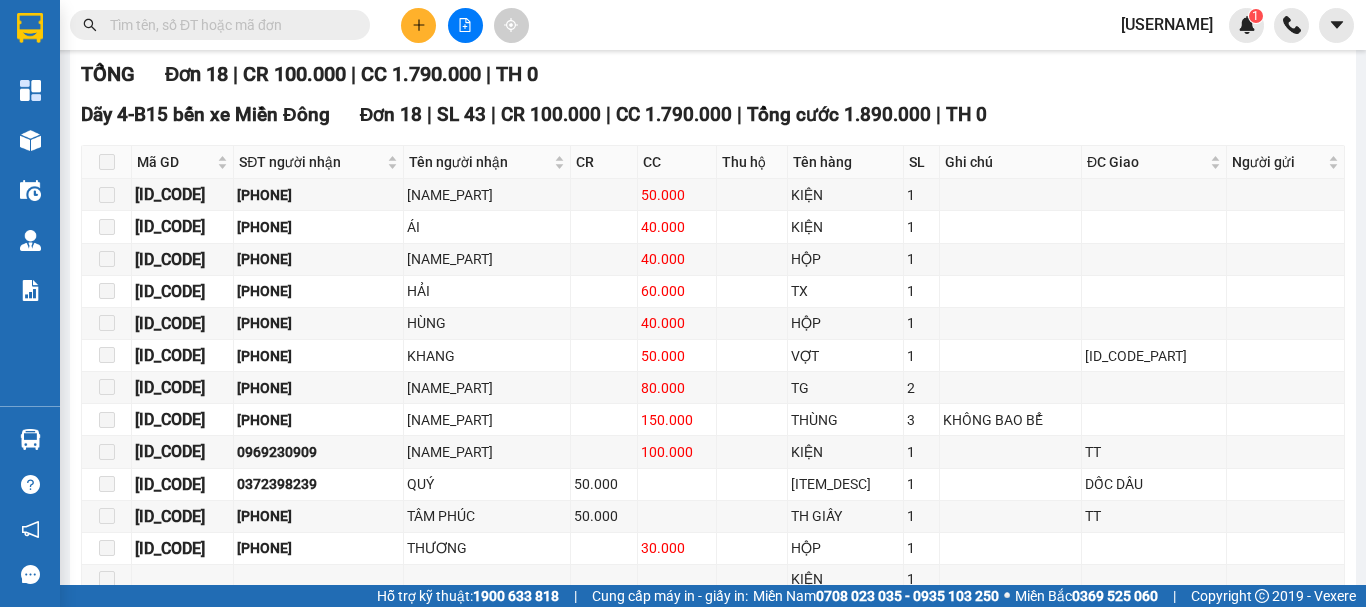 drag, startPoint x: 623, startPoint y: 24, endPoint x: 633, endPoint y: 53, distance: 30.675724 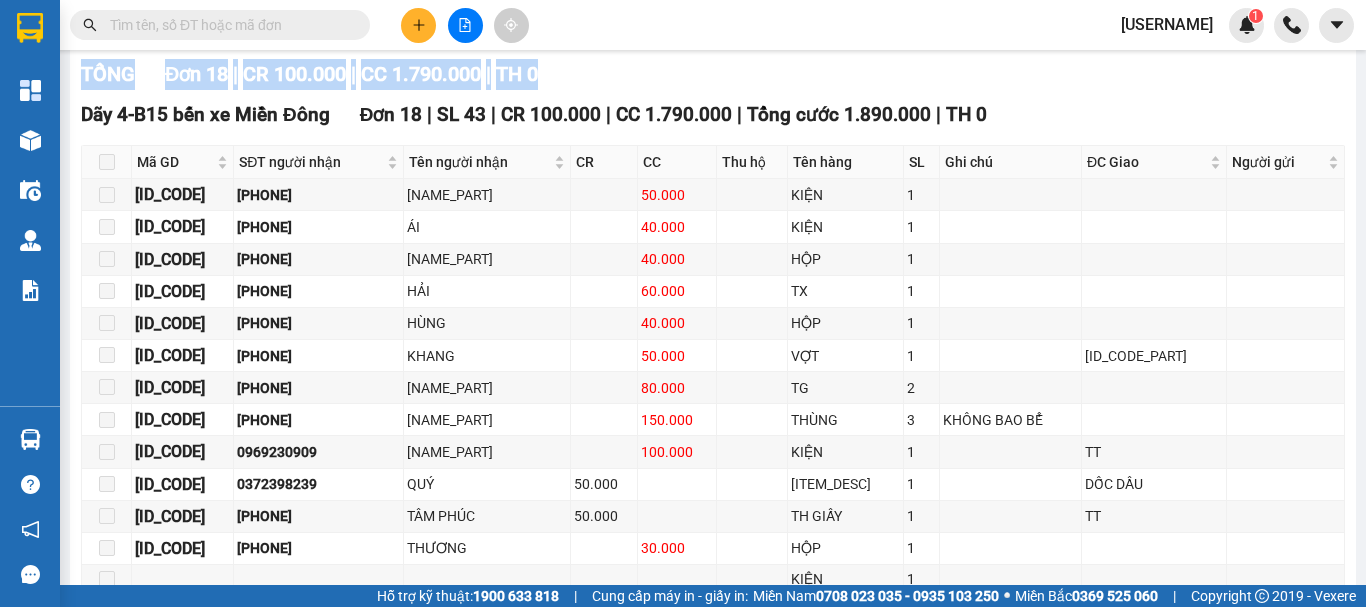 click on "TỔNG Đơn   18 | CR   100.000 | CC   1.790.000 | TH   0" at bounding box center (713, 74) 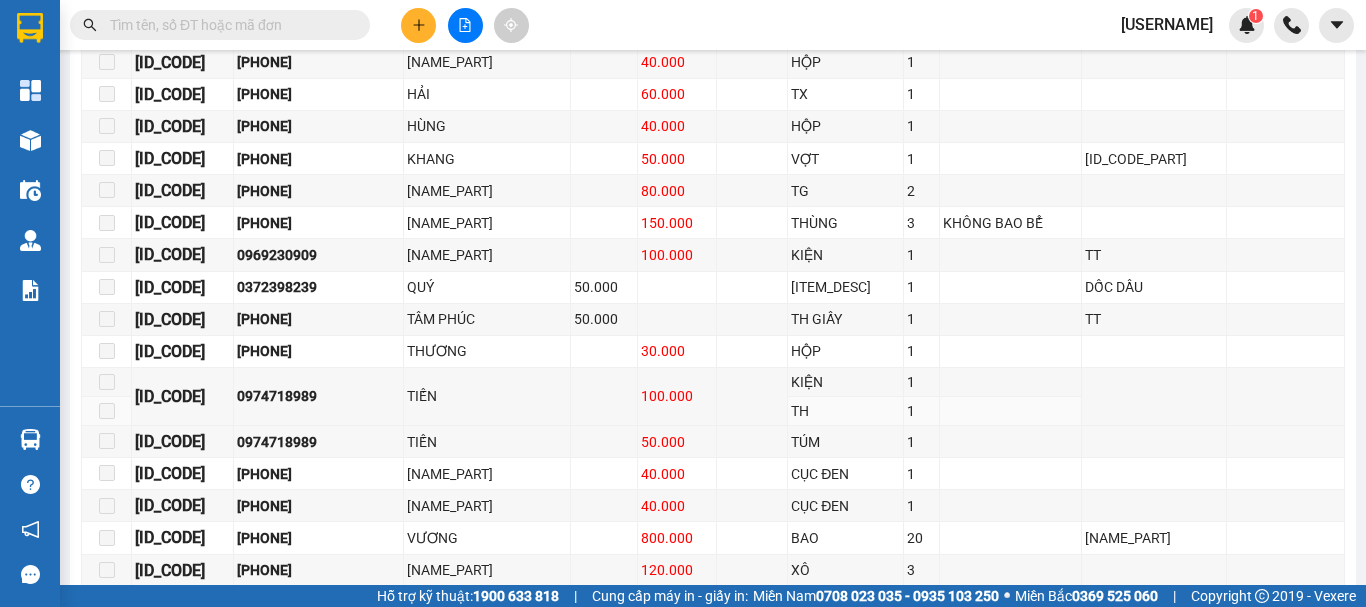 scroll, scrollTop: 517, scrollLeft: 0, axis: vertical 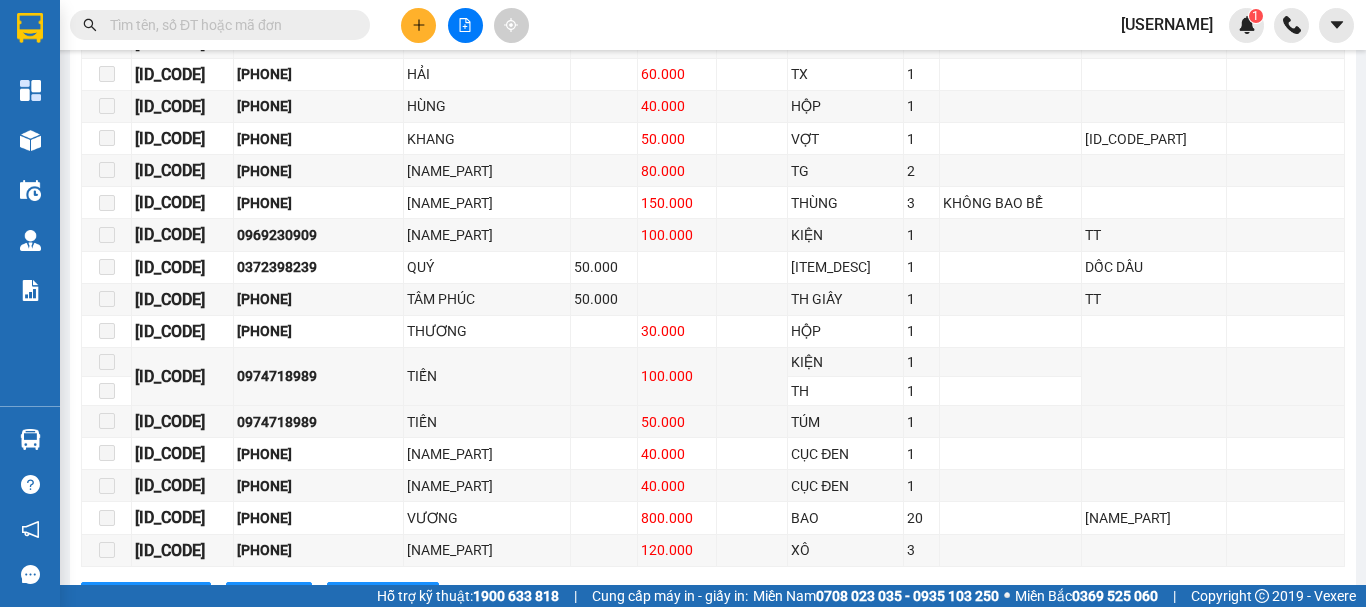click at bounding box center (228, 25) 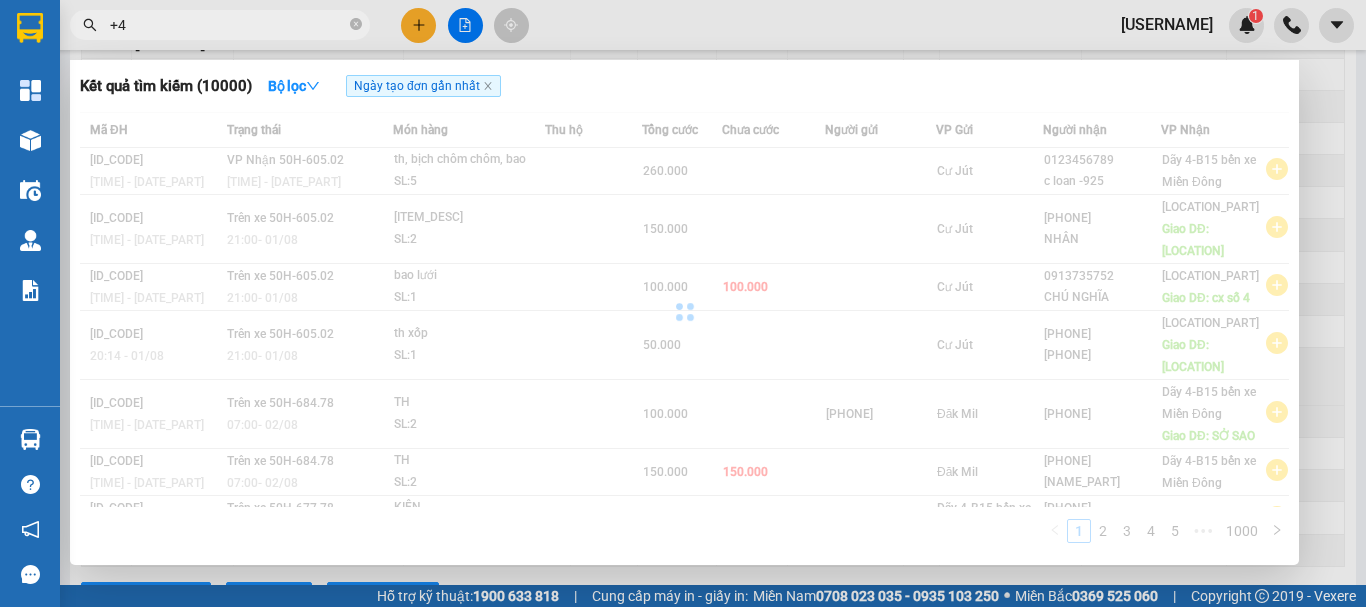 type on "+" 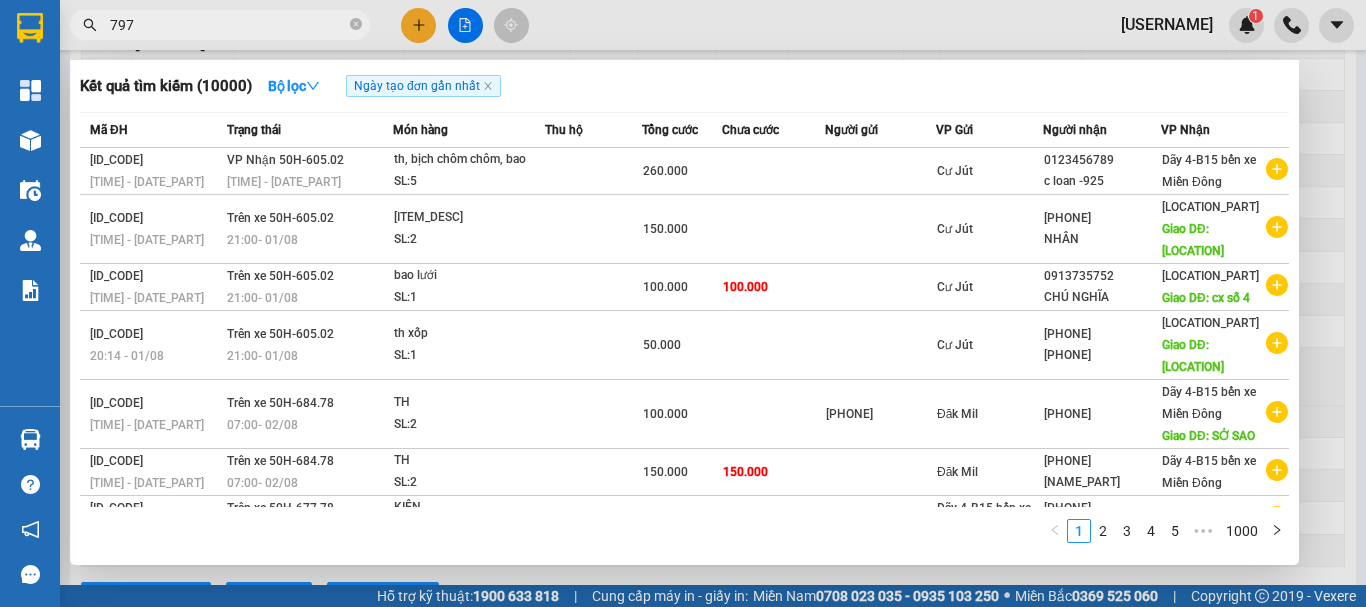 type on "7979" 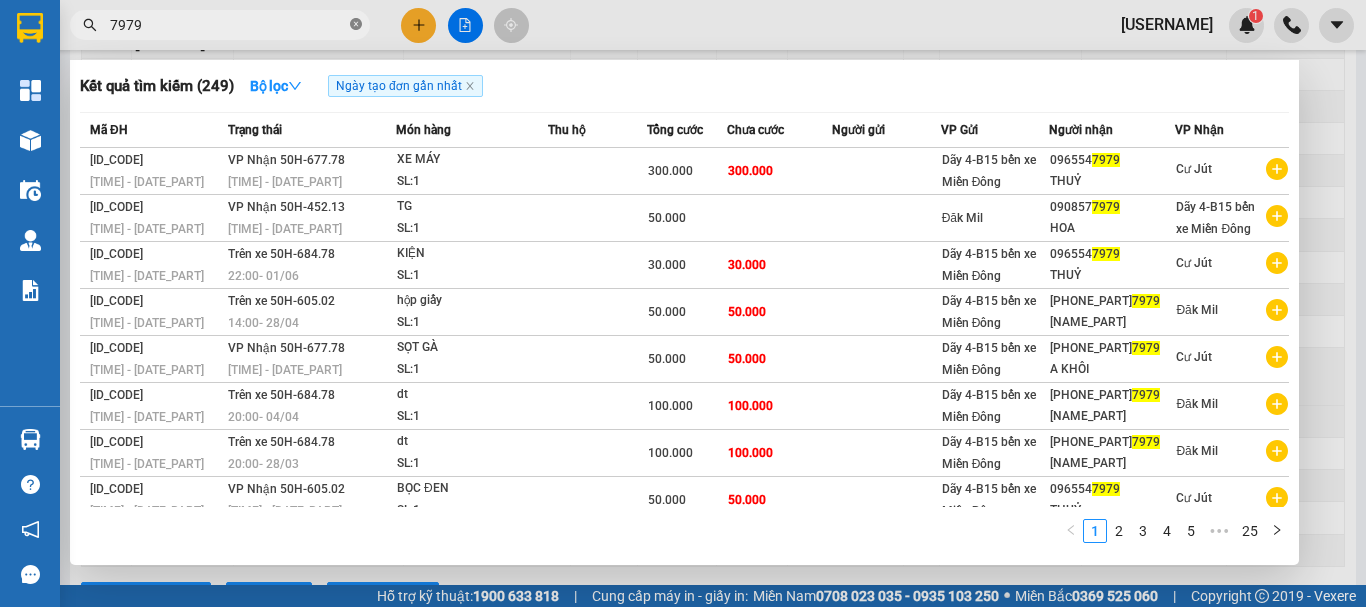 click 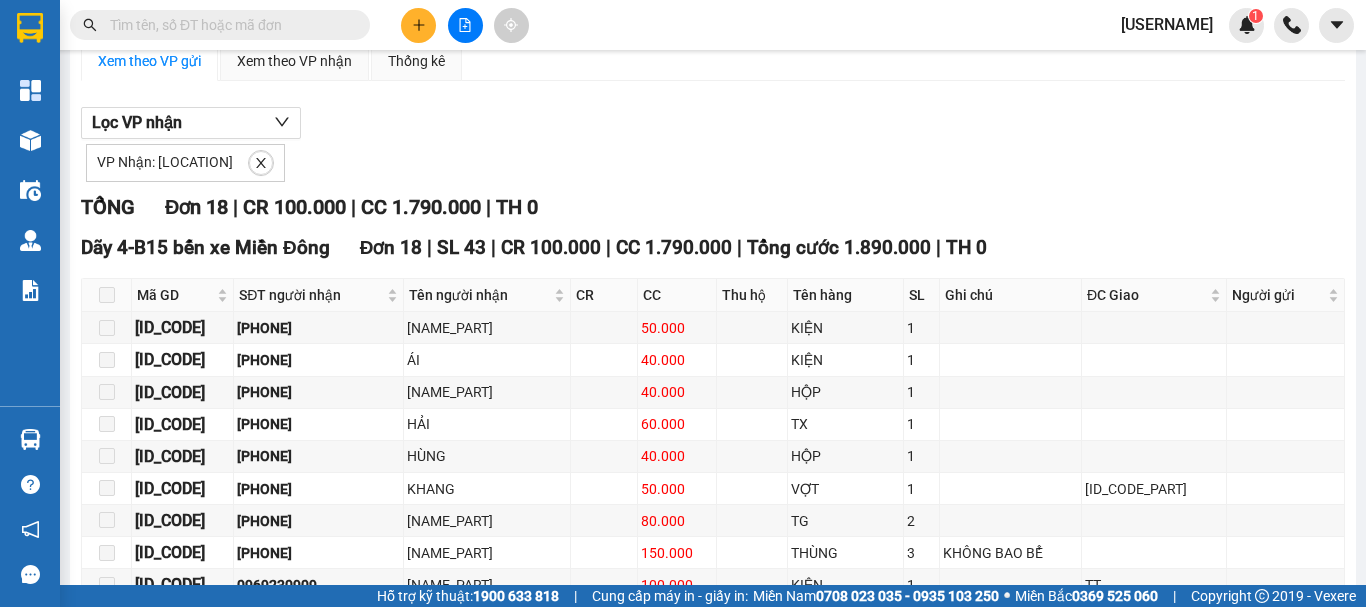 scroll, scrollTop: 0, scrollLeft: 0, axis: both 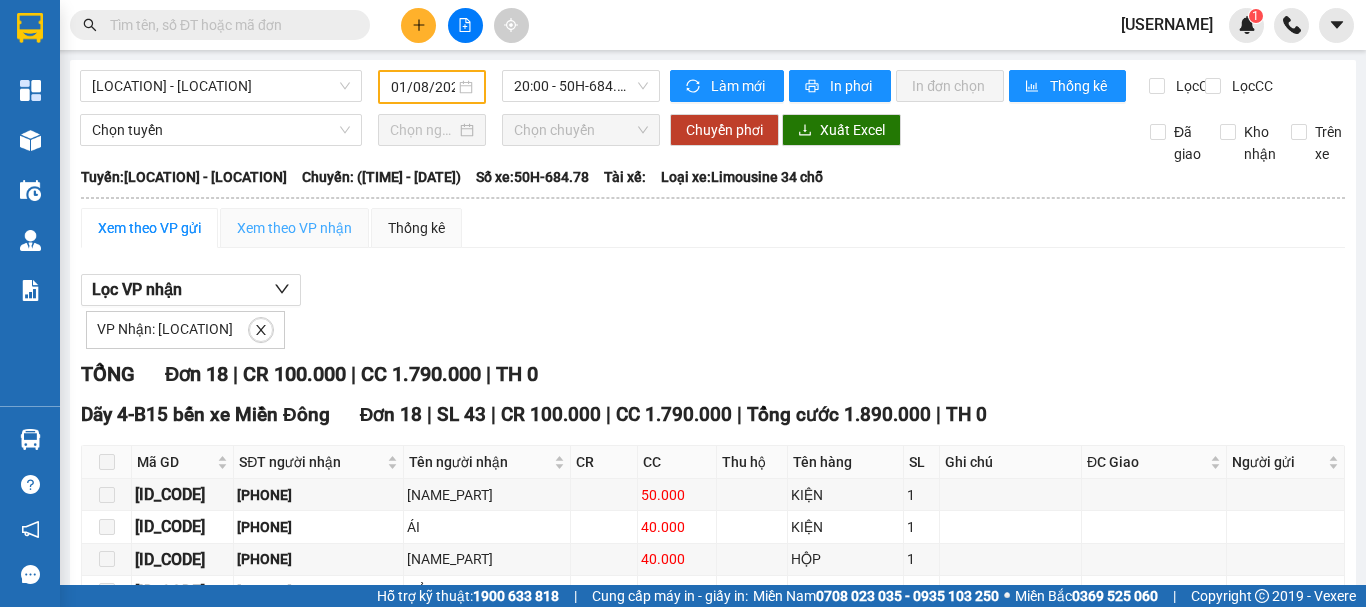 type 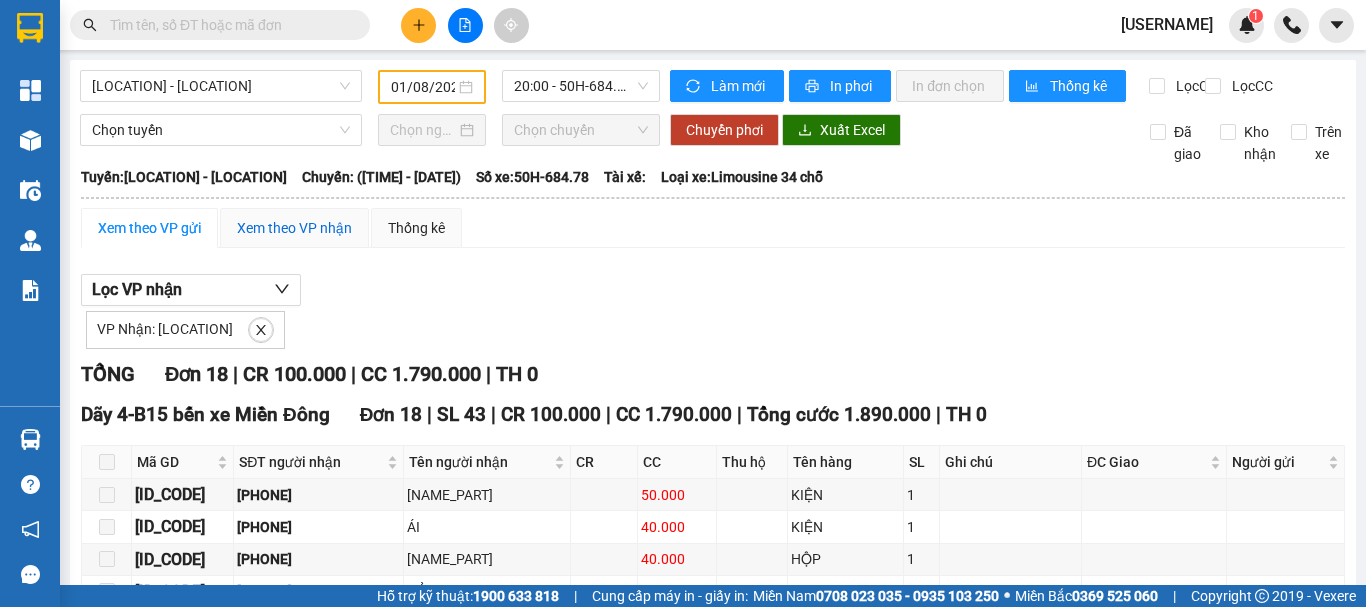click on "Xem theo VP nhận" at bounding box center [294, 228] 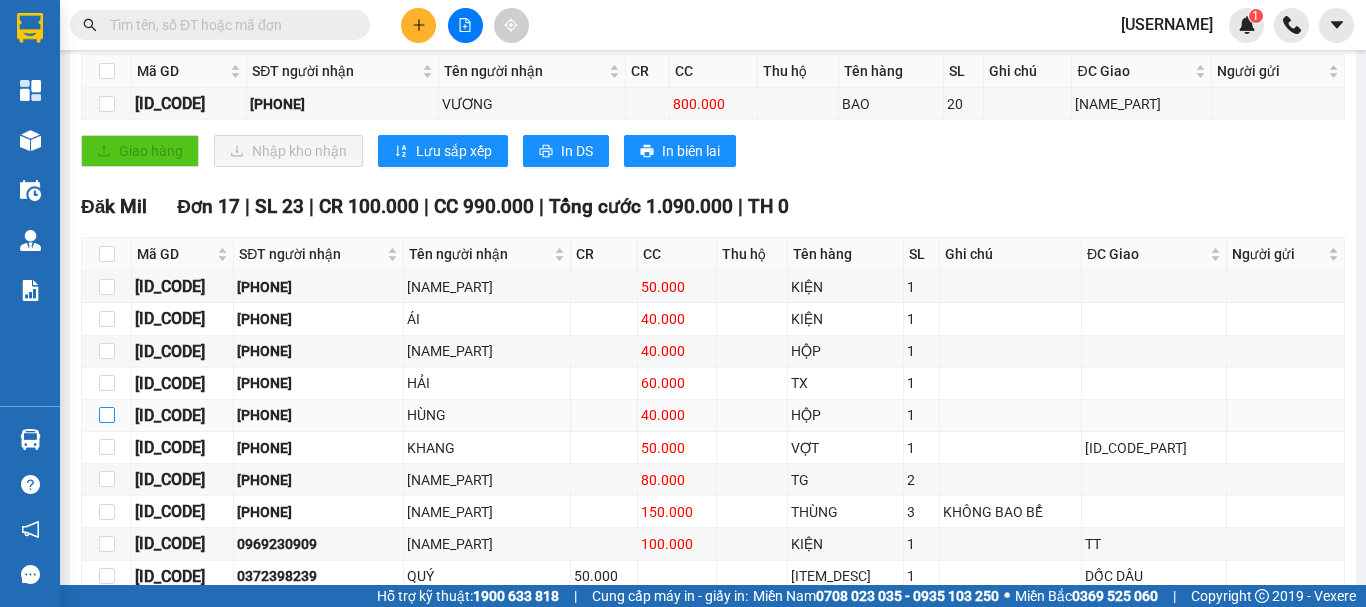 scroll, scrollTop: 326, scrollLeft: 0, axis: vertical 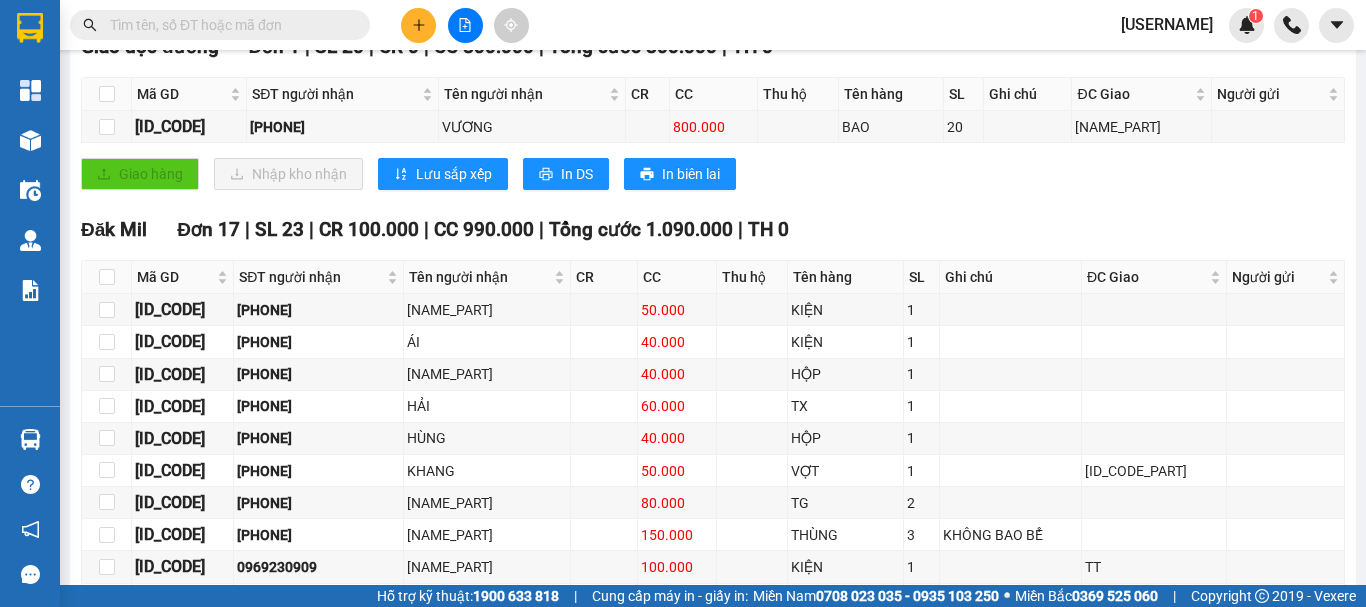 click at bounding box center [107, 277] 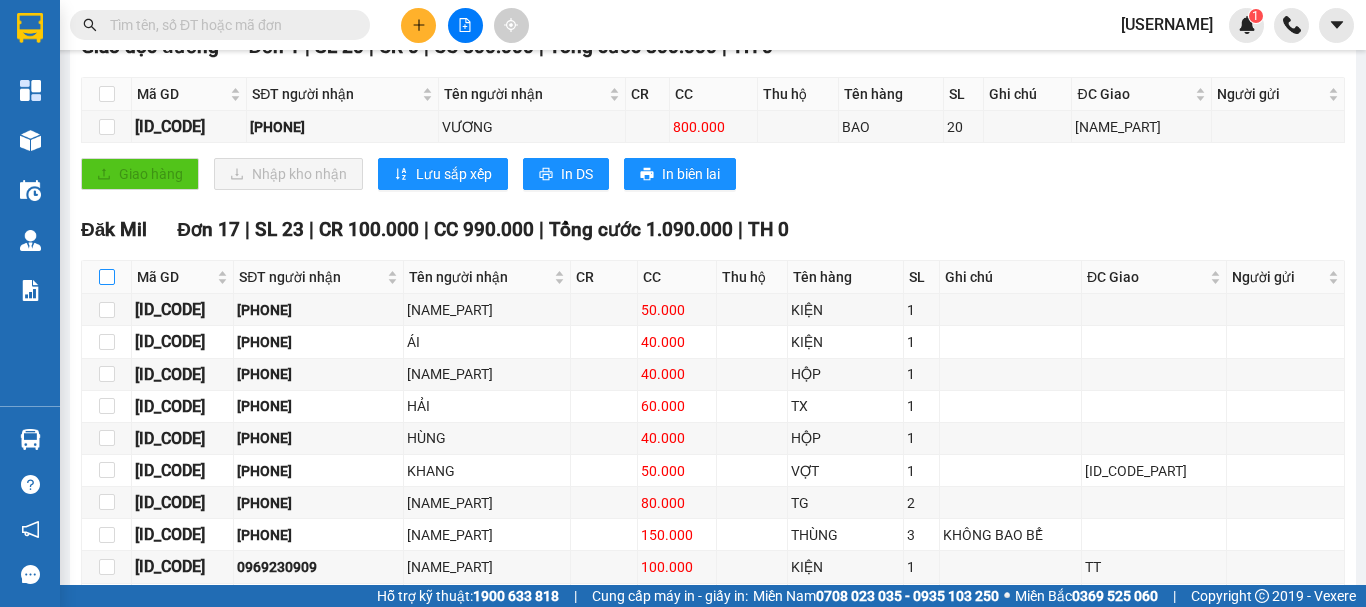 click at bounding box center [107, 277] 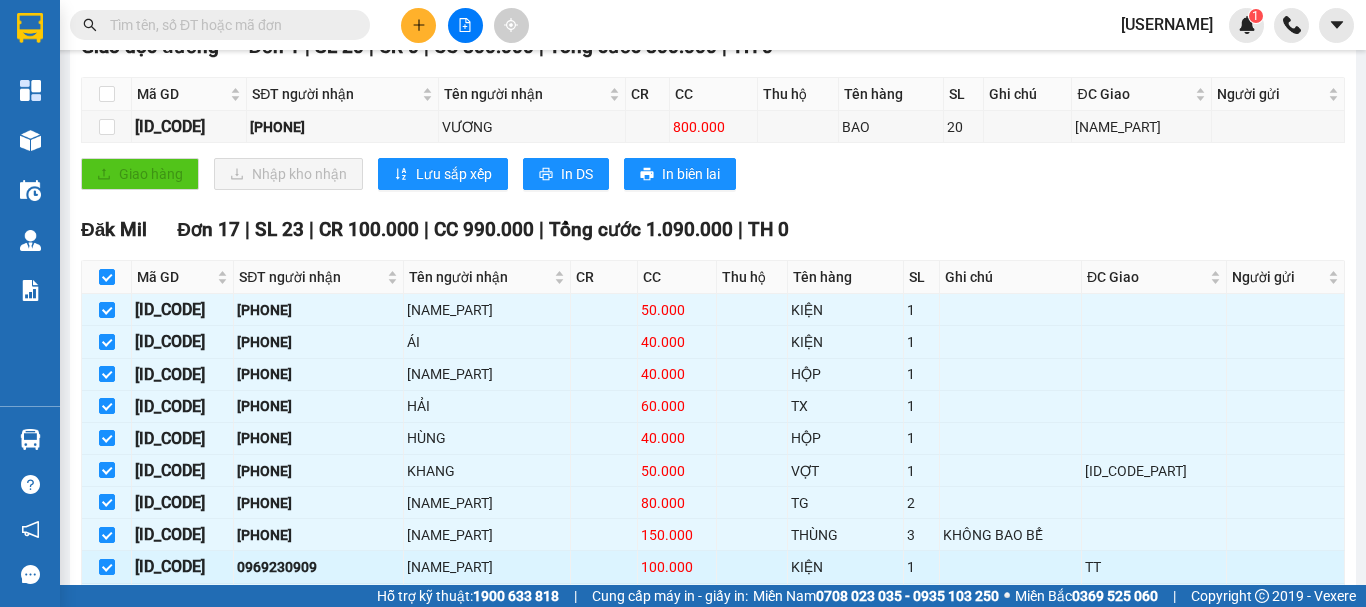 scroll, scrollTop: 426, scrollLeft: 0, axis: vertical 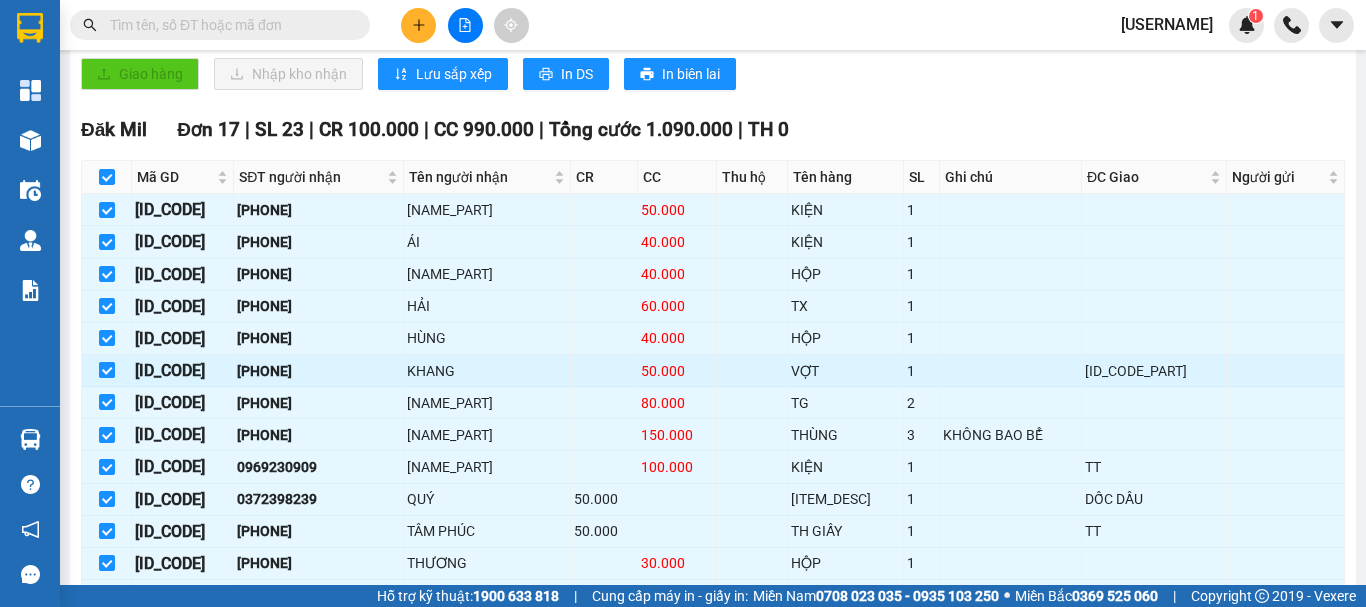 click at bounding box center (107, 370) 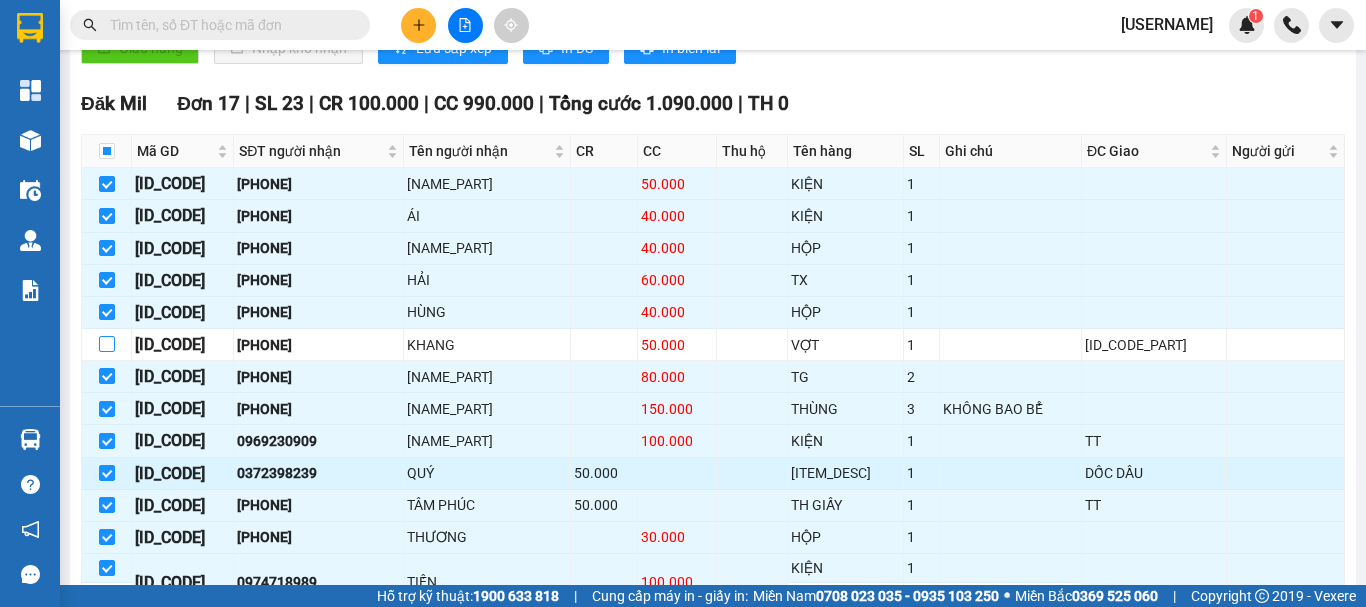 scroll, scrollTop: 526, scrollLeft: 0, axis: vertical 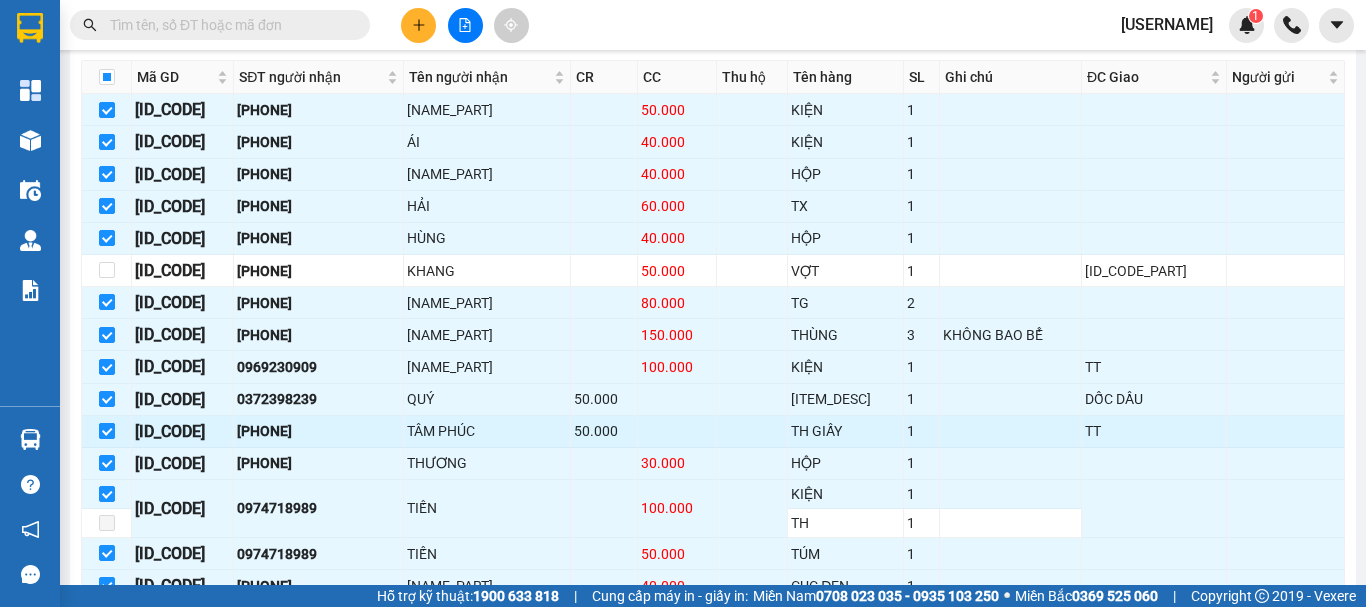 click at bounding box center [107, 431] 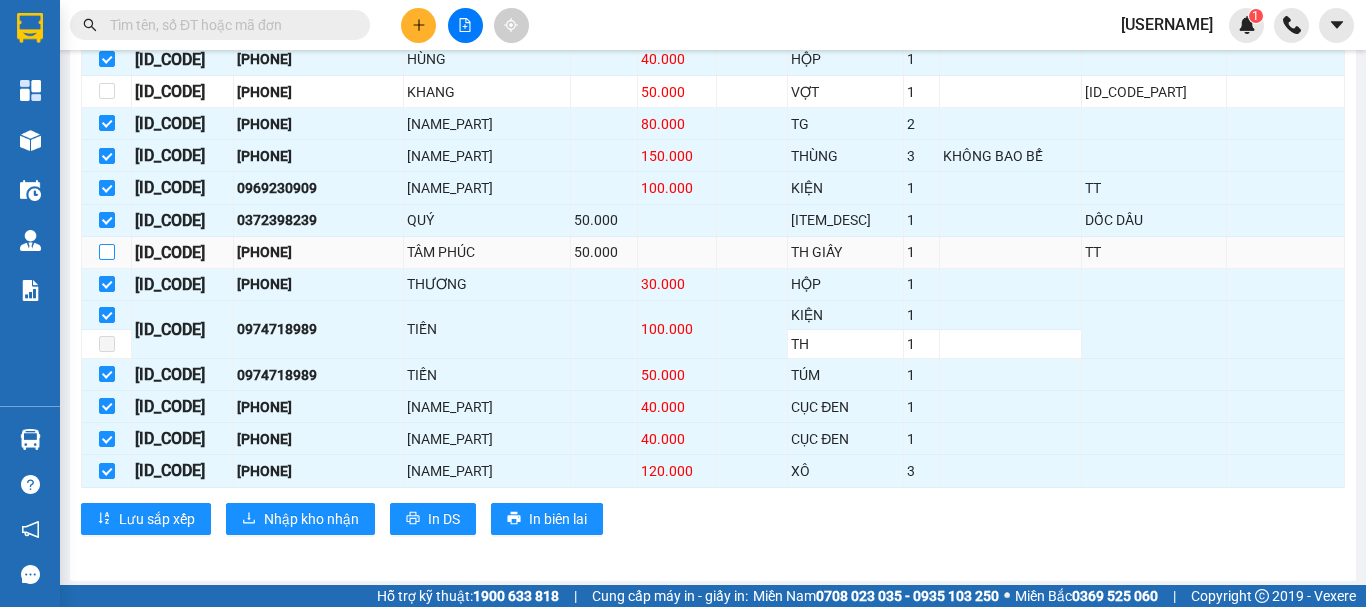 scroll, scrollTop: 726, scrollLeft: 0, axis: vertical 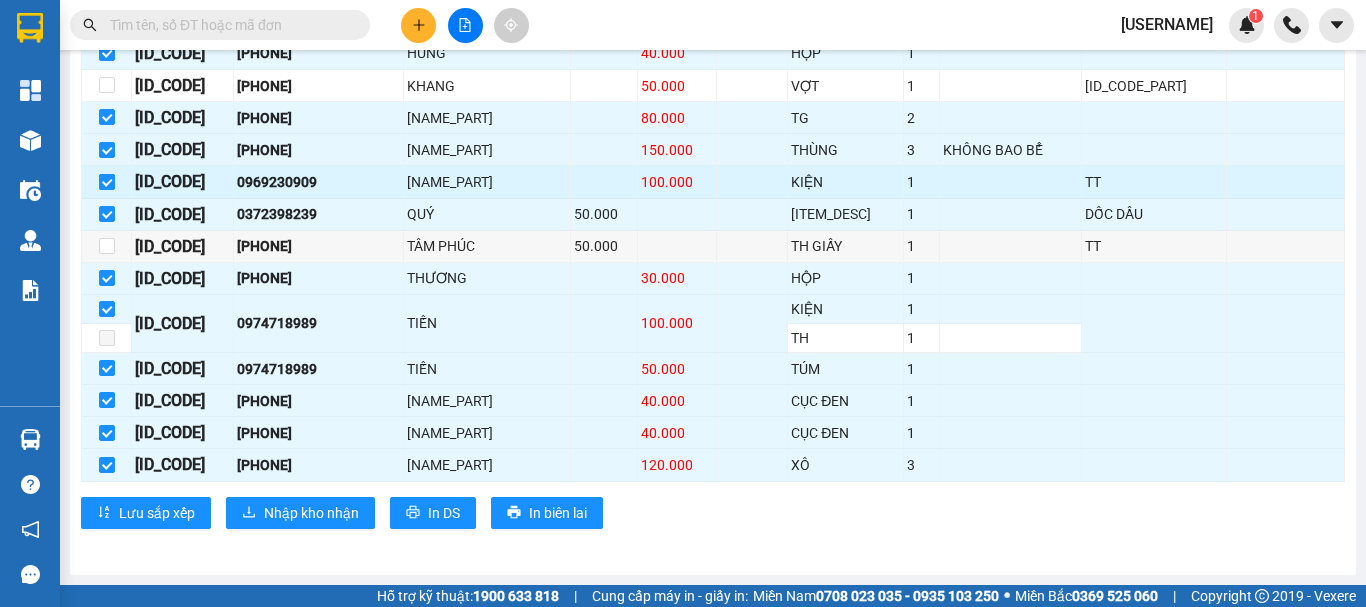 click at bounding box center [107, 182] 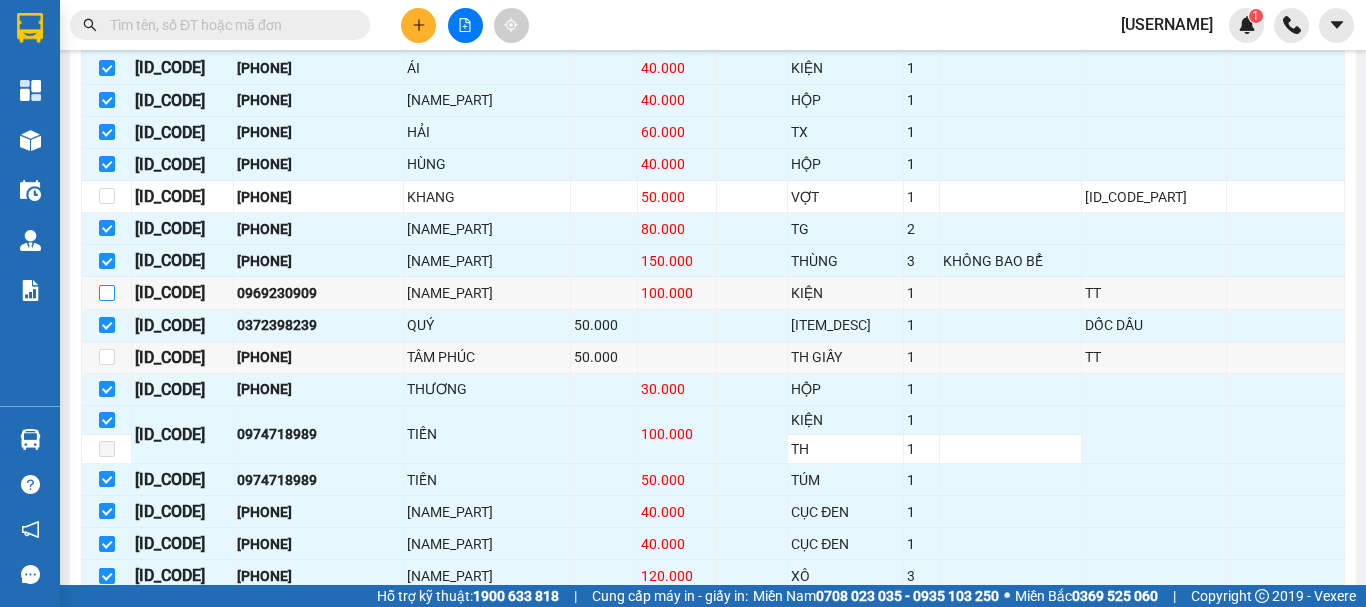 scroll, scrollTop: 726, scrollLeft: 0, axis: vertical 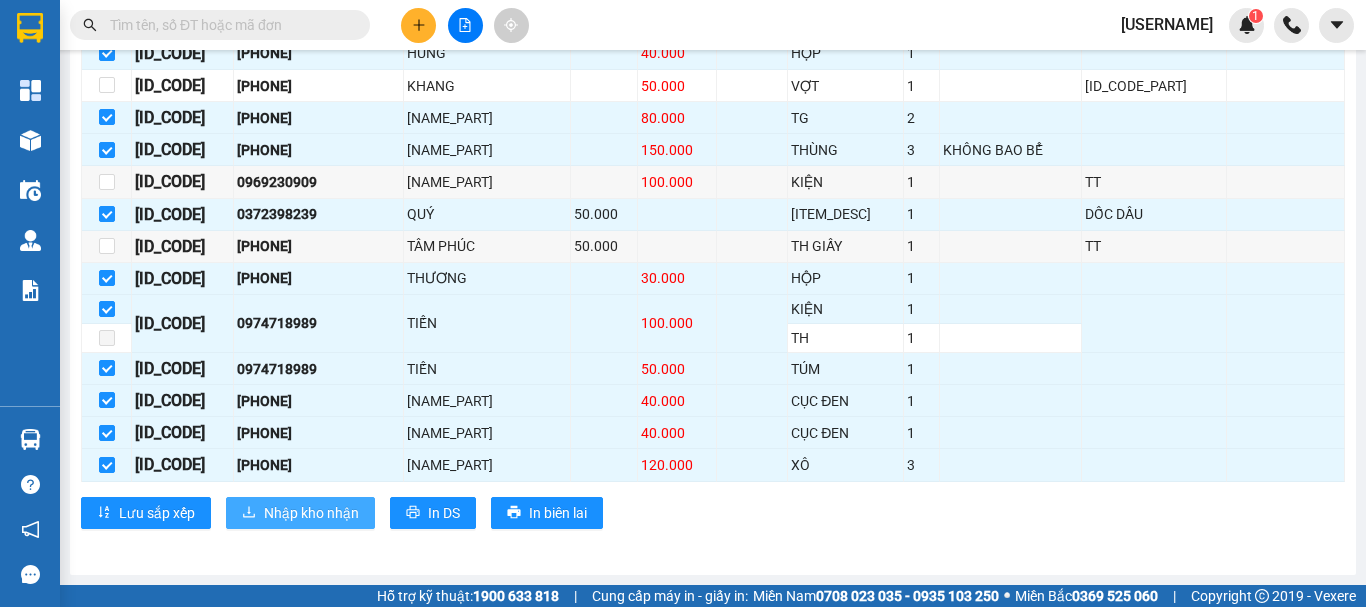 click on "Nhập kho nhận" at bounding box center [311, 513] 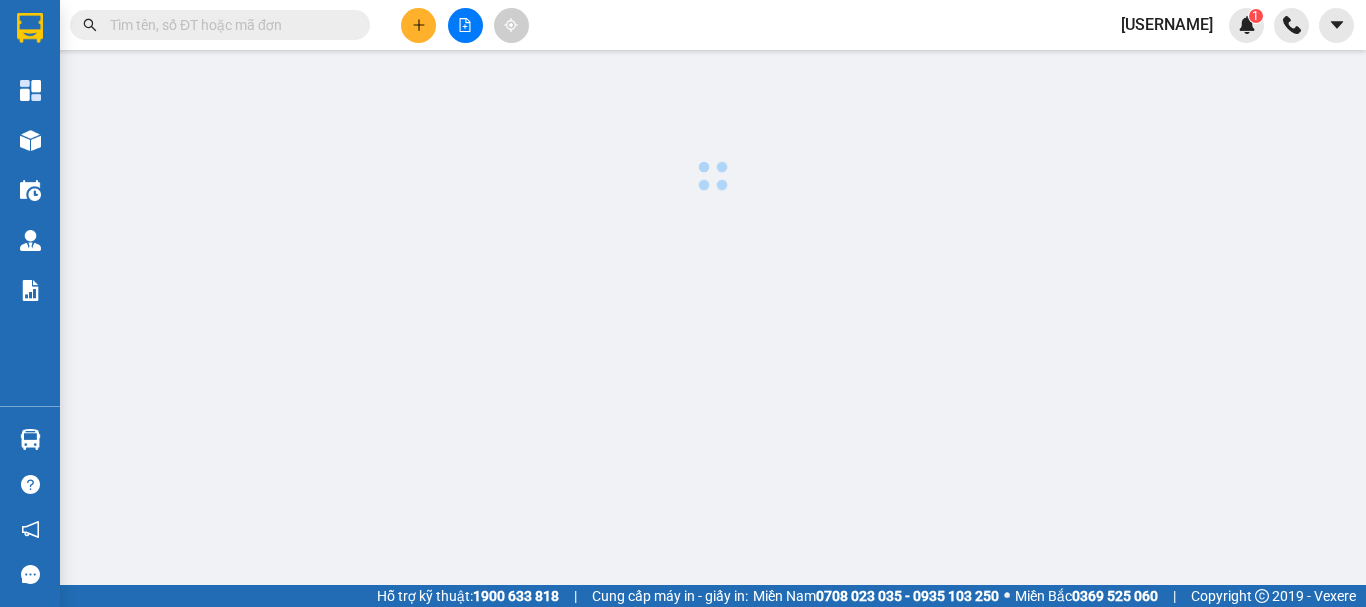 scroll, scrollTop: 0, scrollLeft: 0, axis: both 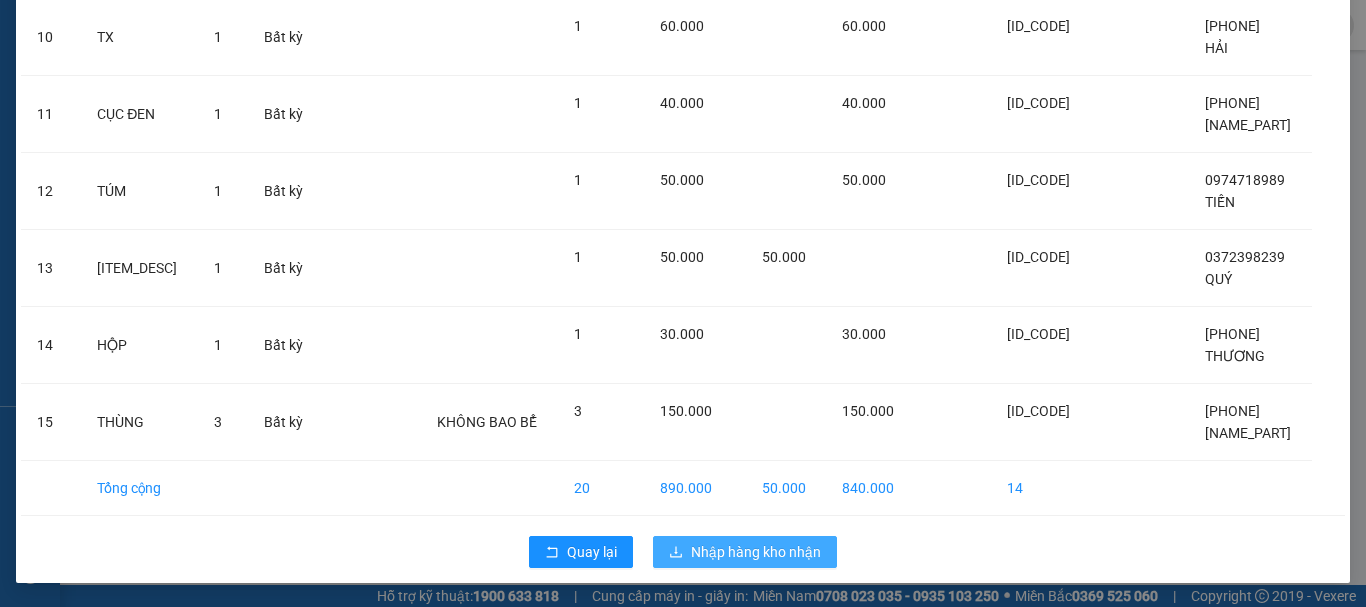 click on "Nhập hàng kho nhận" at bounding box center (756, 552) 